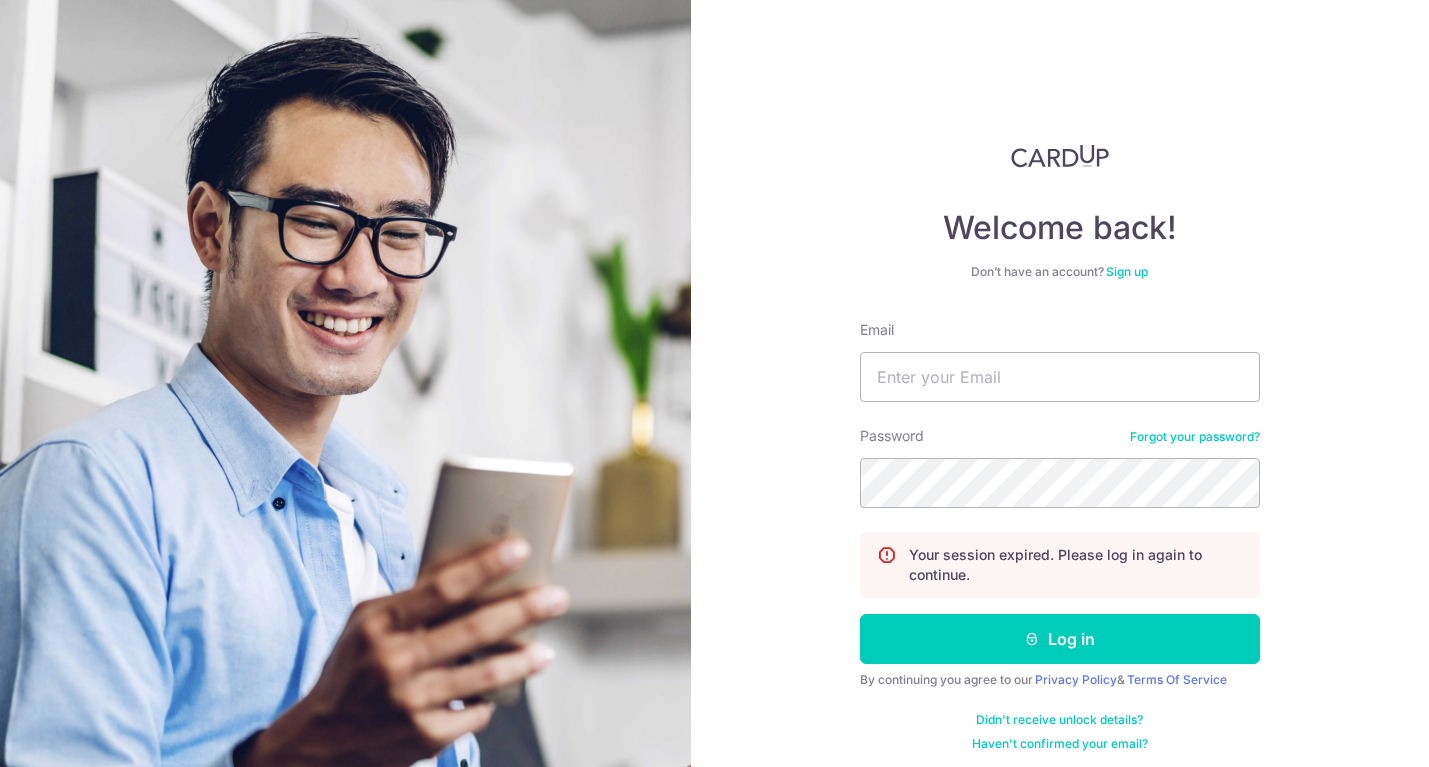 scroll, scrollTop: 0, scrollLeft: 0, axis: both 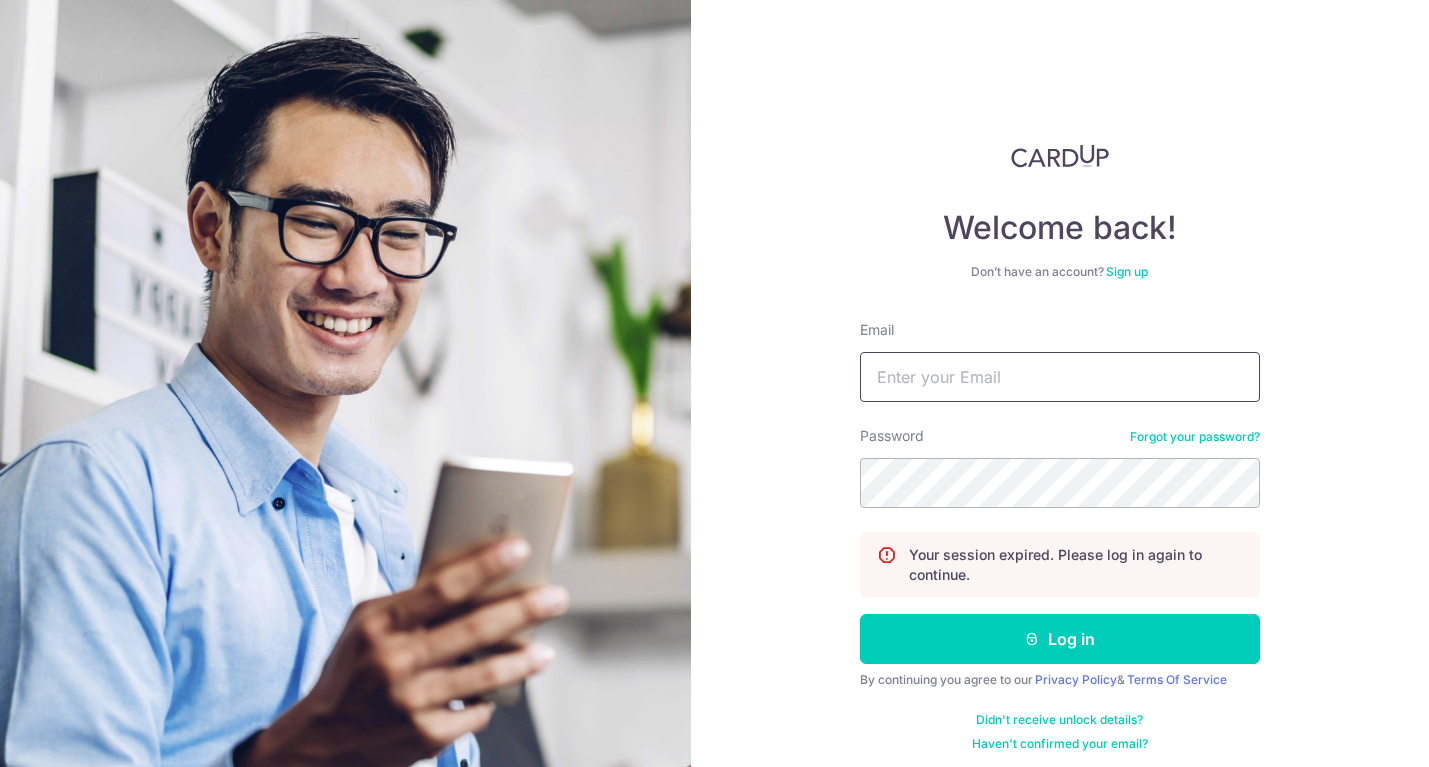click on "Email" at bounding box center [1060, 377] 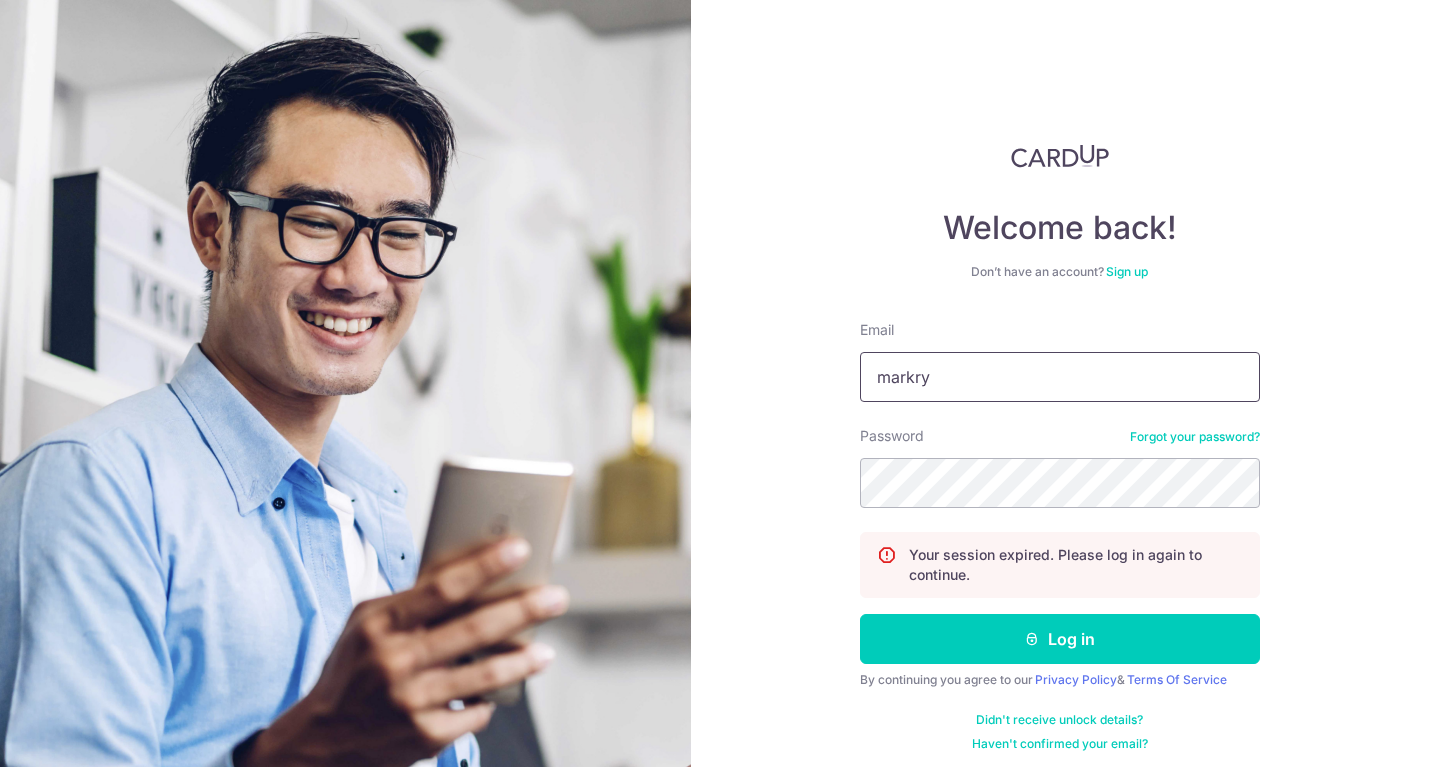 type on "[EMAIL]" 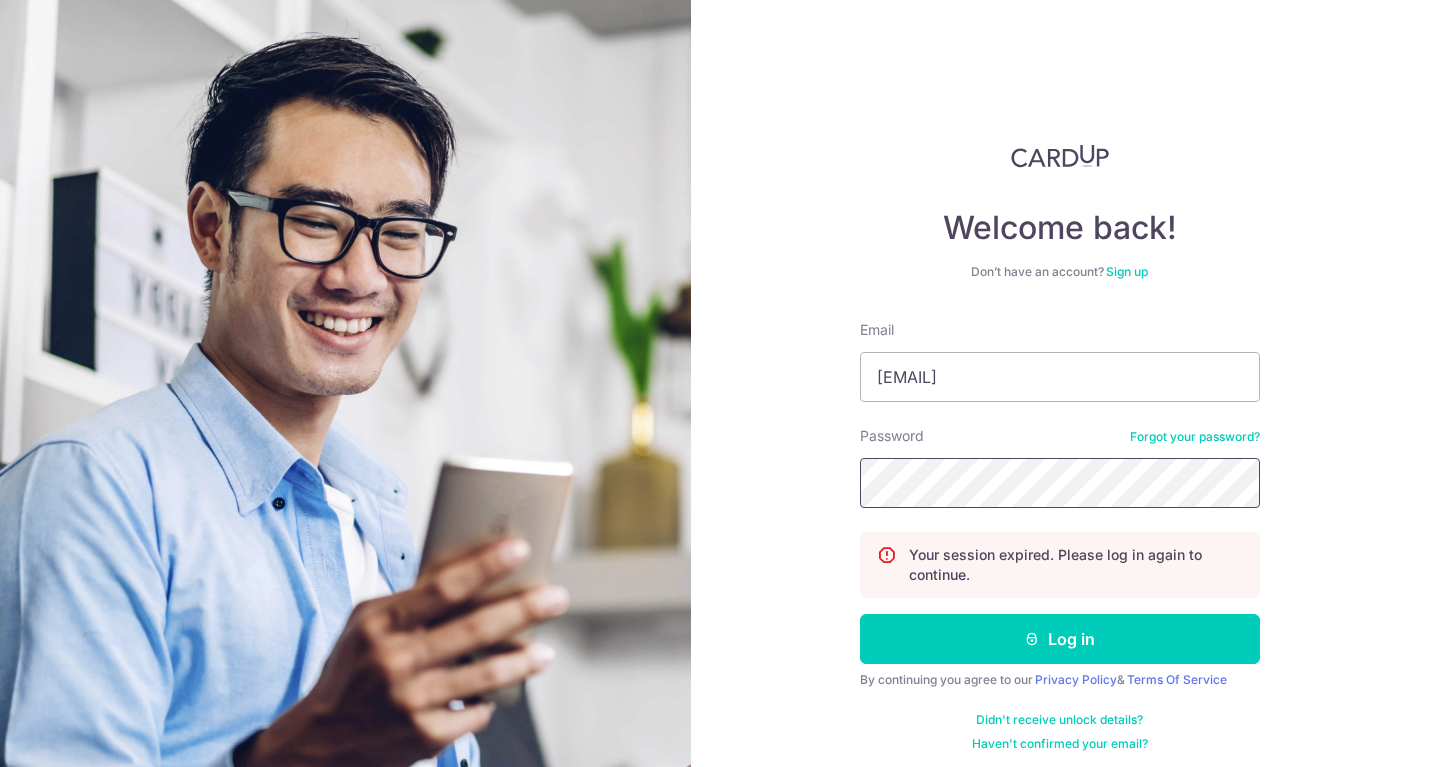 click on "Log in" at bounding box center [1060, 639] 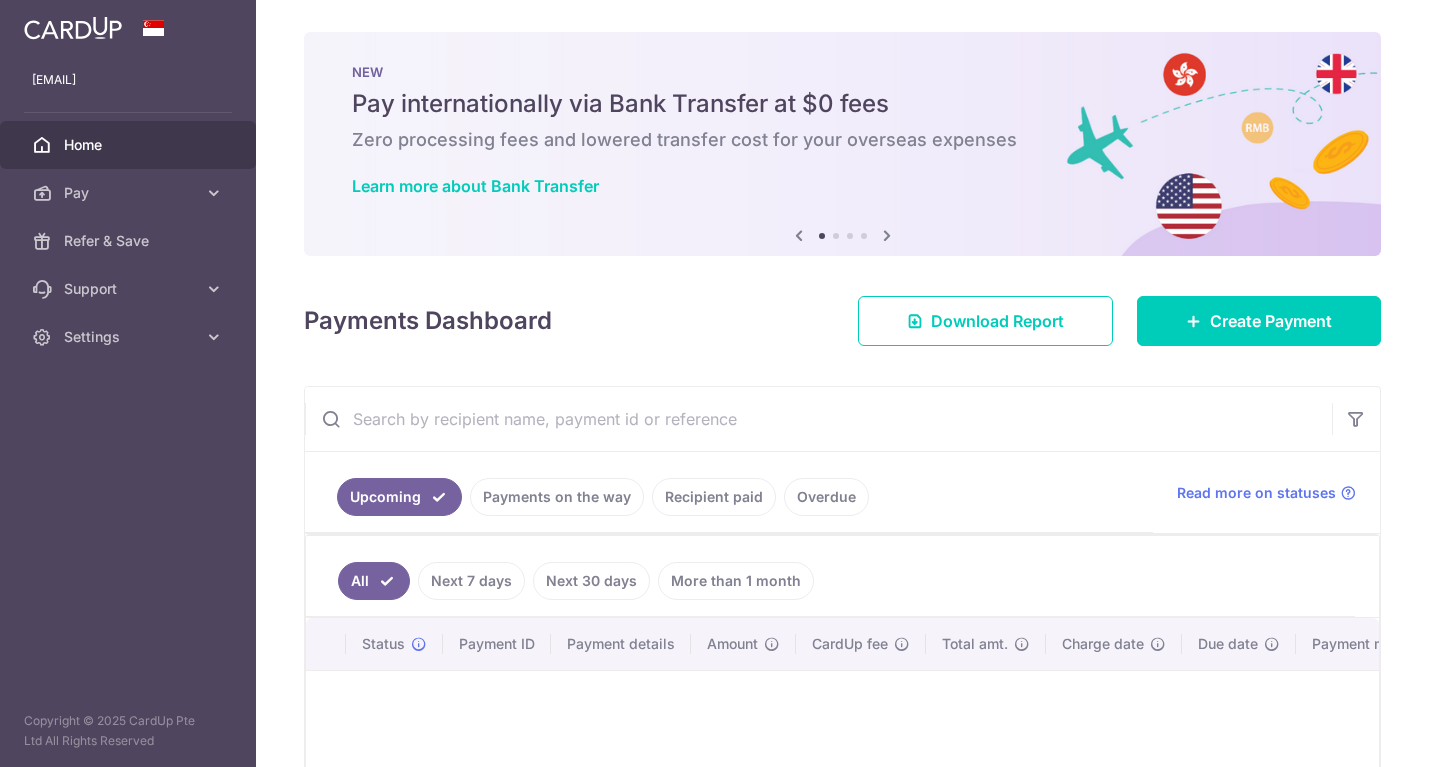 scroll, scrollTop: 0, scrollLeft: 0, axis: both 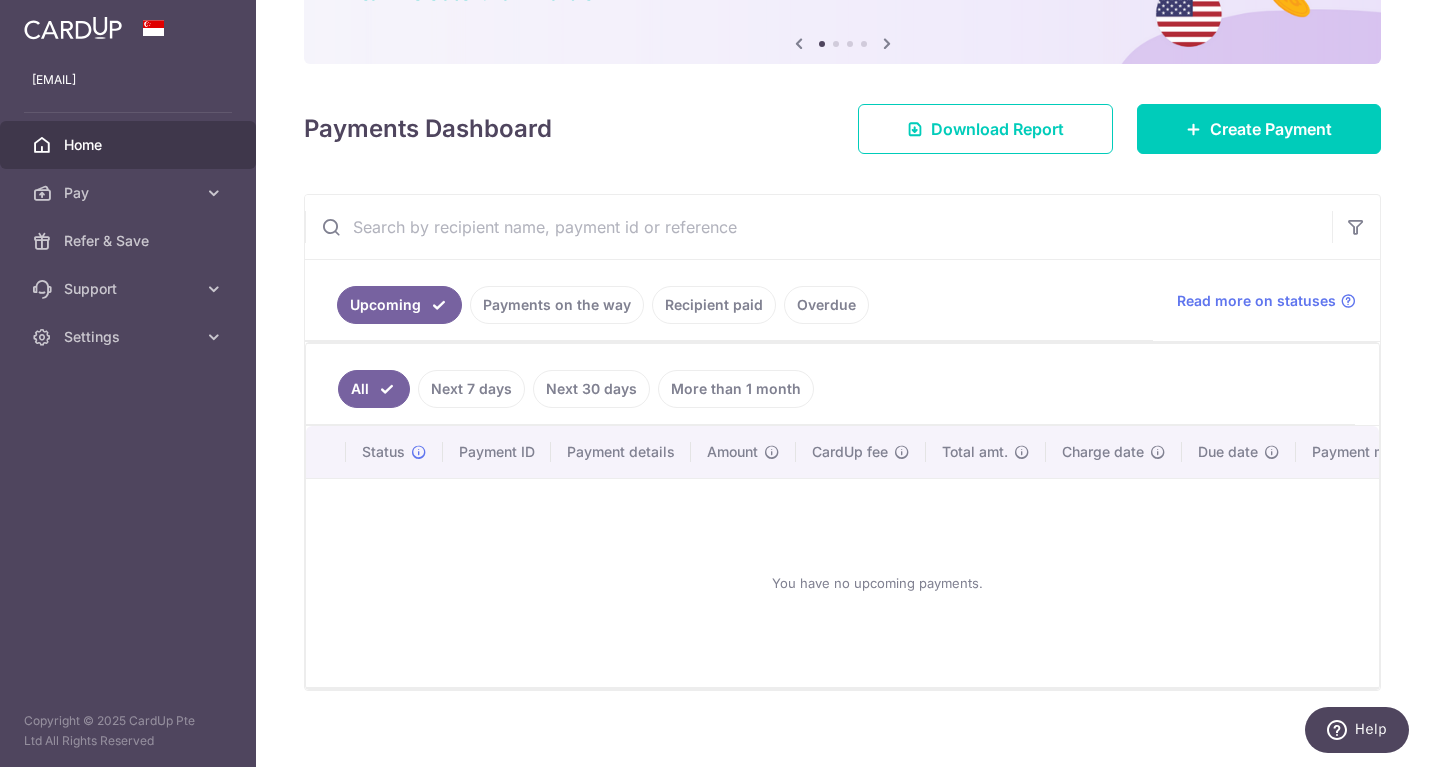click on "Payments on the way" at bounding box center [557, 305] 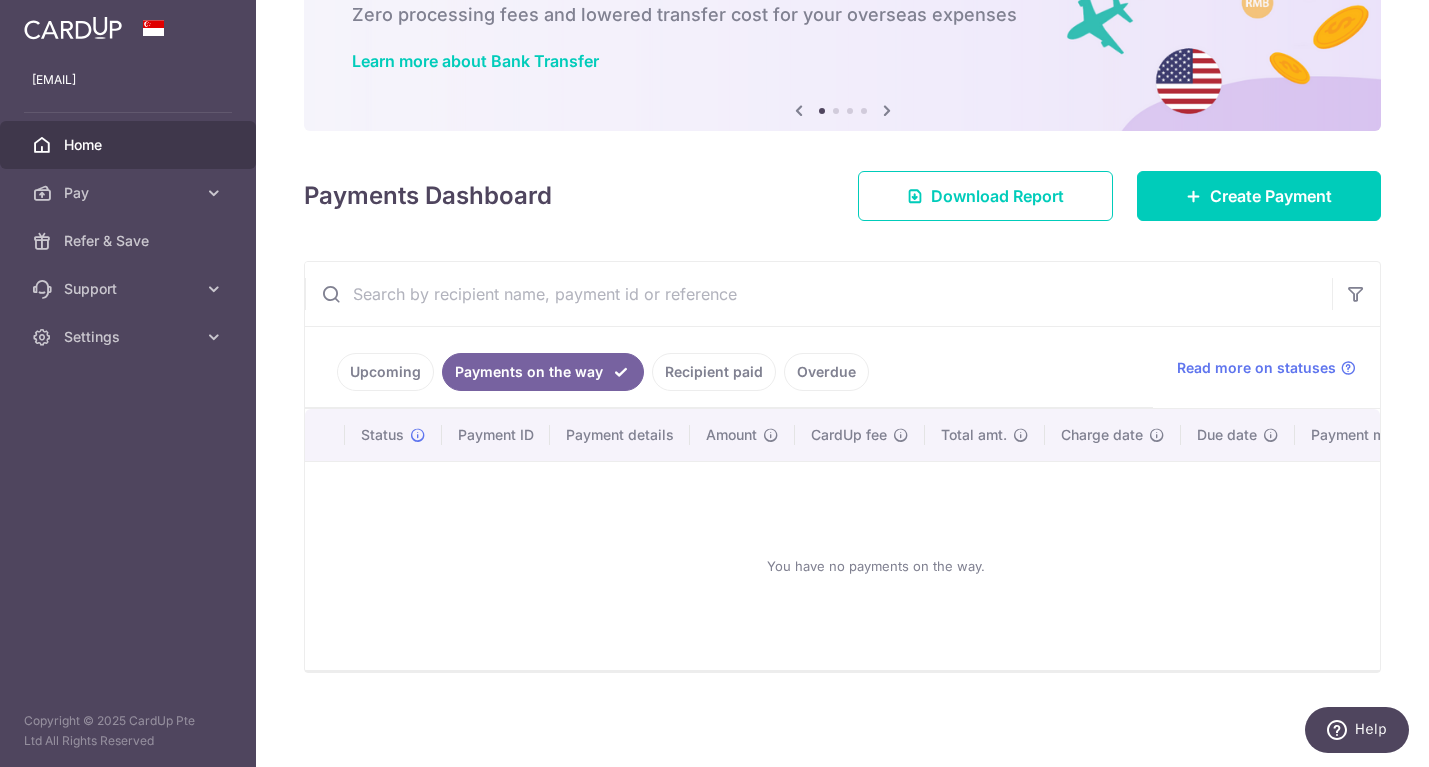 click on "Recipient paid" at bounding box center (714, 372) 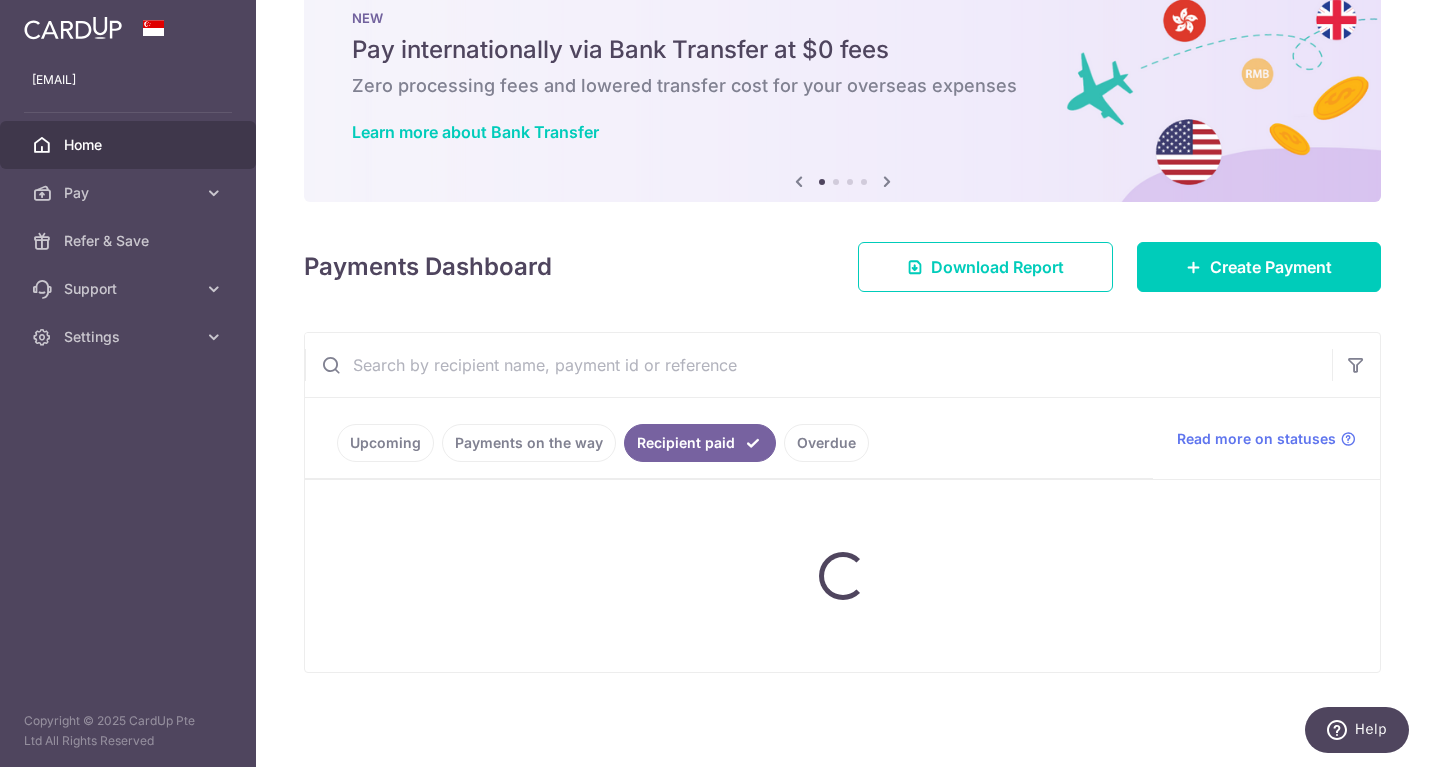 scroll, scrollTop: 136, scrollLeft: 0, axis: vertical 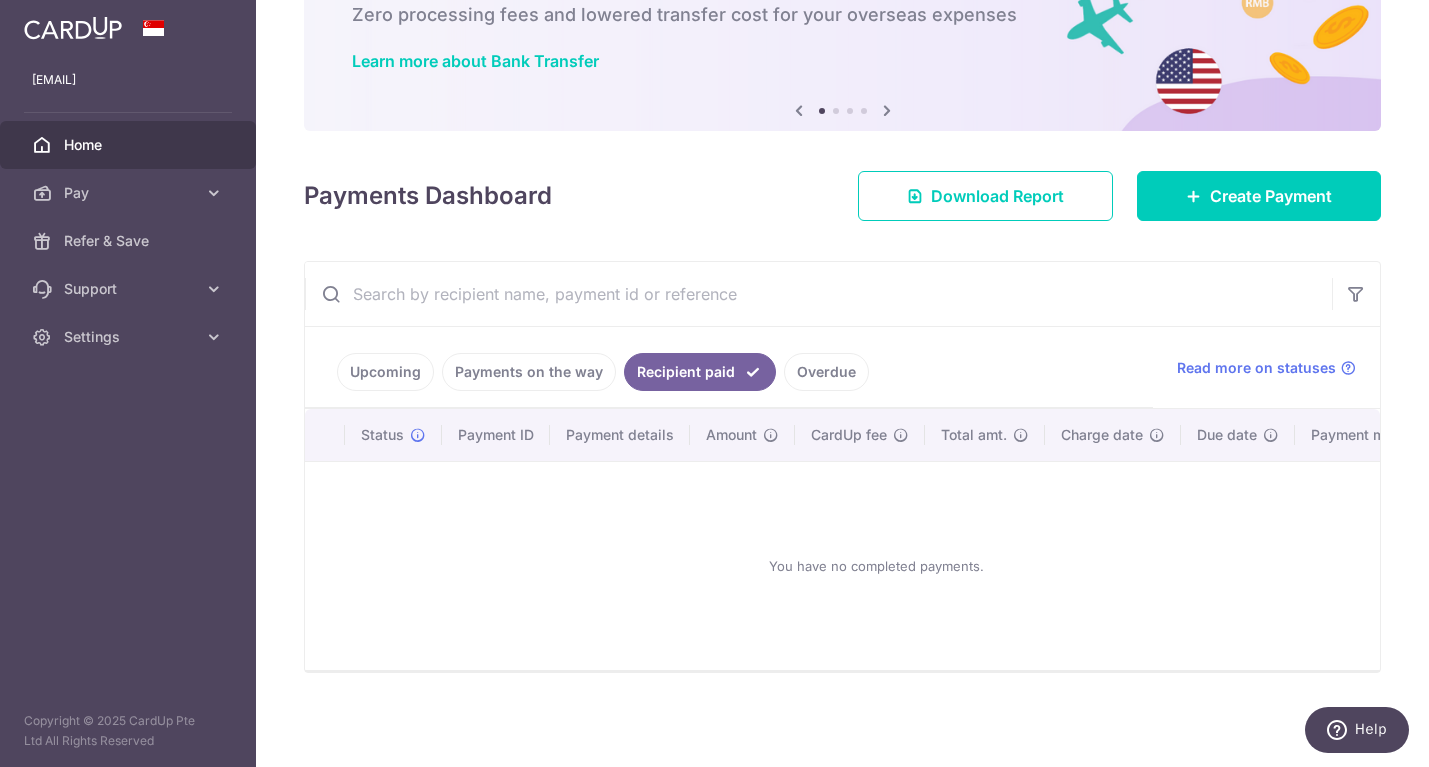 click on "Overdue" at bounding box center (826, 372) 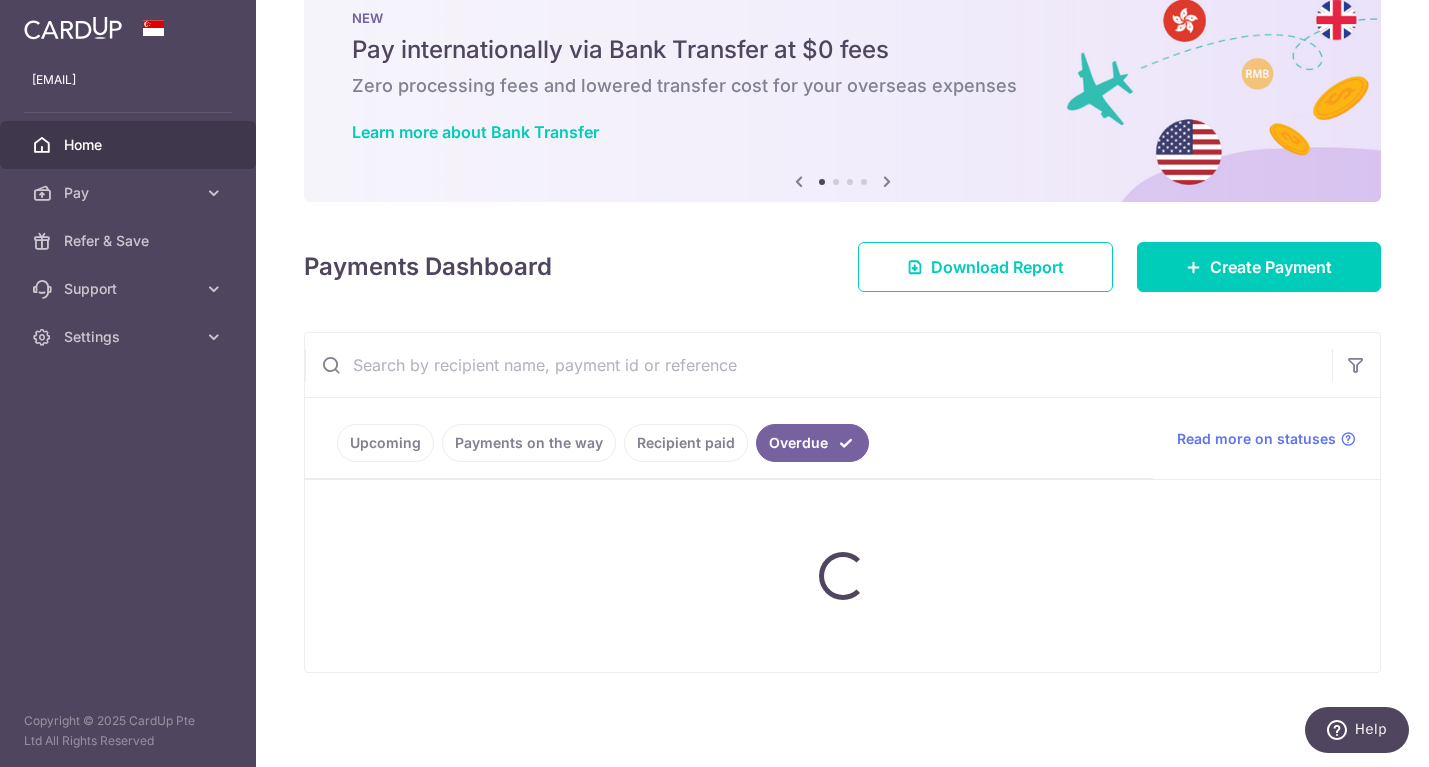 scroll, scrollTop: 0, scrollLeft: 0, axis: both 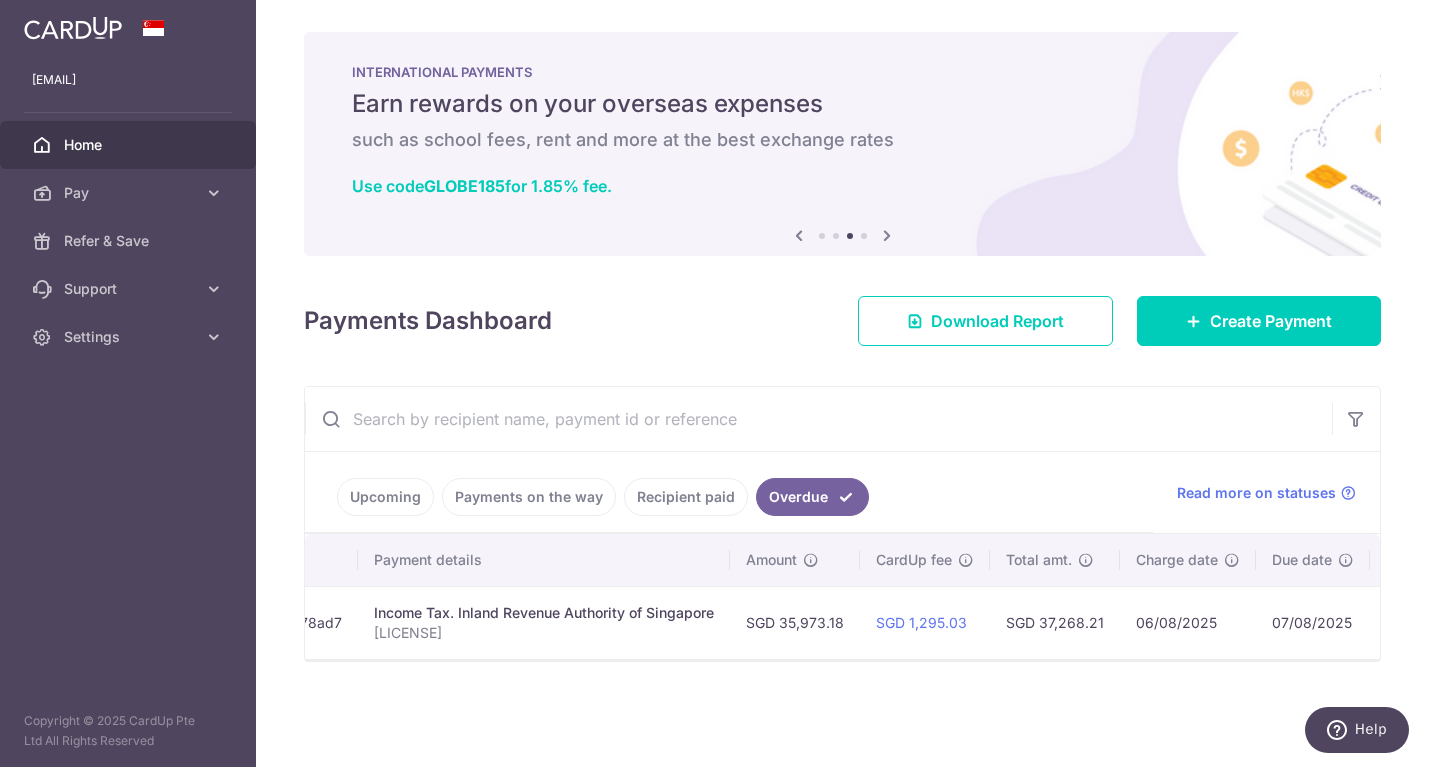click on "×
Pause Schedule
Pause all future payments in this series
Pause just this one payment
By clicking below, you confirm you are pausing this payment to   on  . Payments can be unpaused at anytime prior to payment taken date.
Confirm
Cancel Schedule
Cancel all future payments in this series
Cancel just this one payment
Confirm
Approve Payment
Recipient Bank Details" at bounding box center [842, 383] 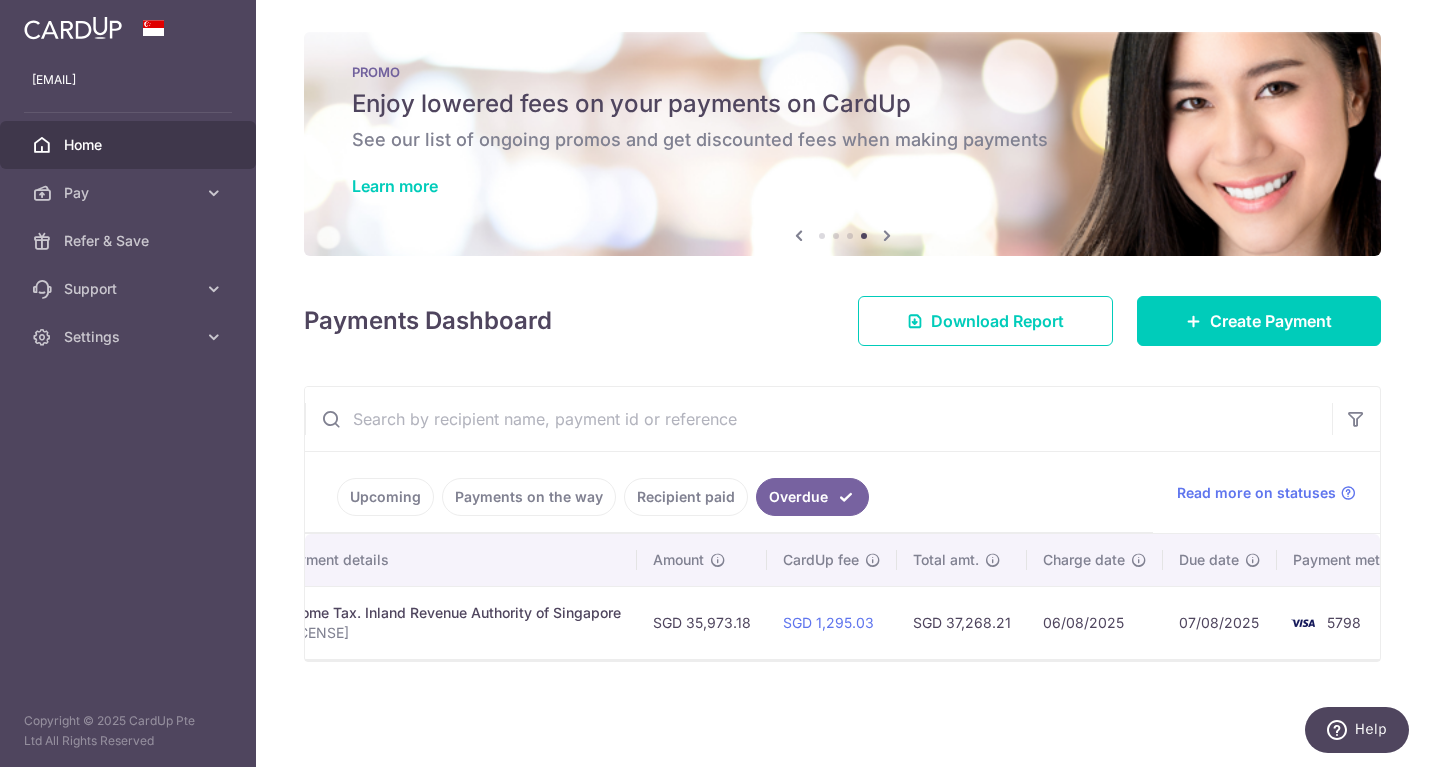 scroll, scrollTop: 0, scrollLeft: 394, axis: horizontal 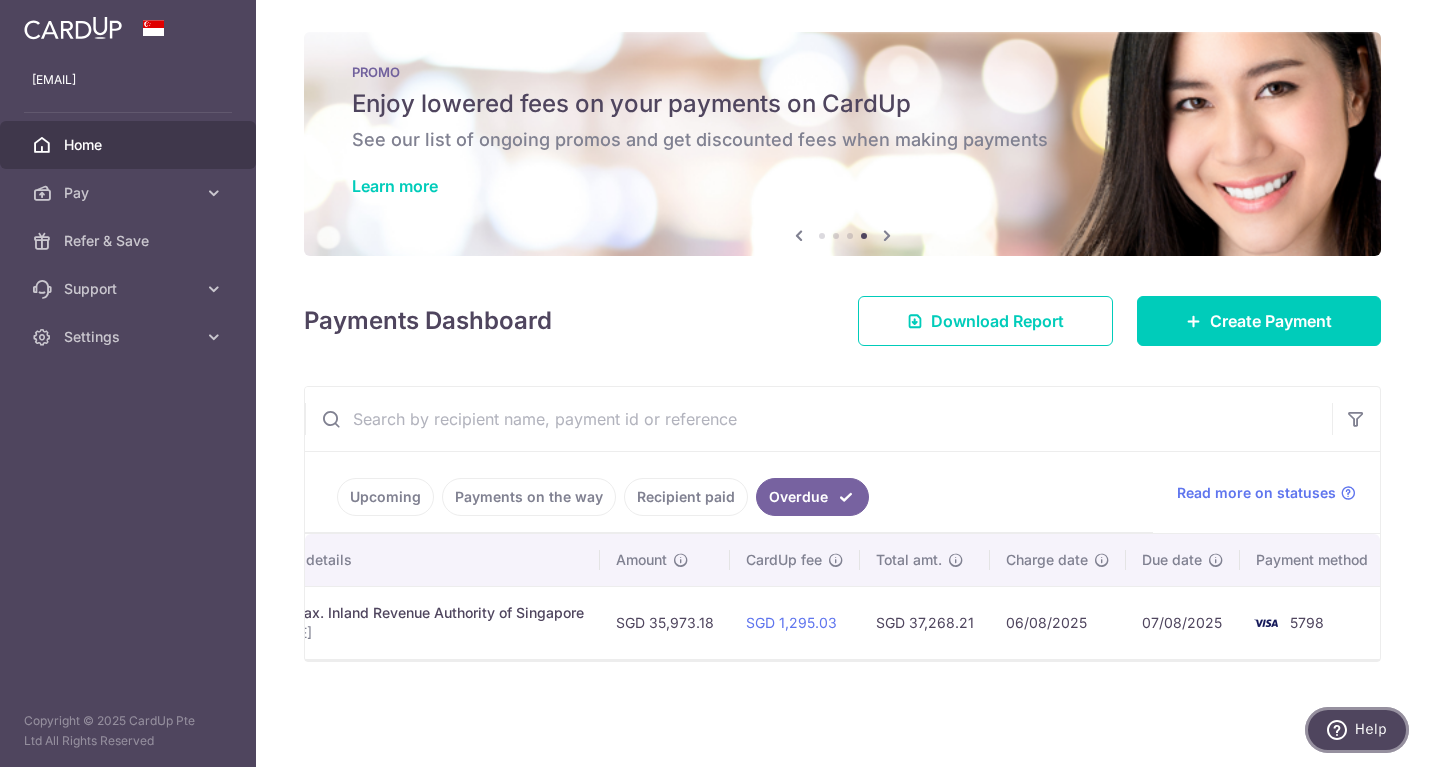 click on "Help" at bounding box center (1357, 730) 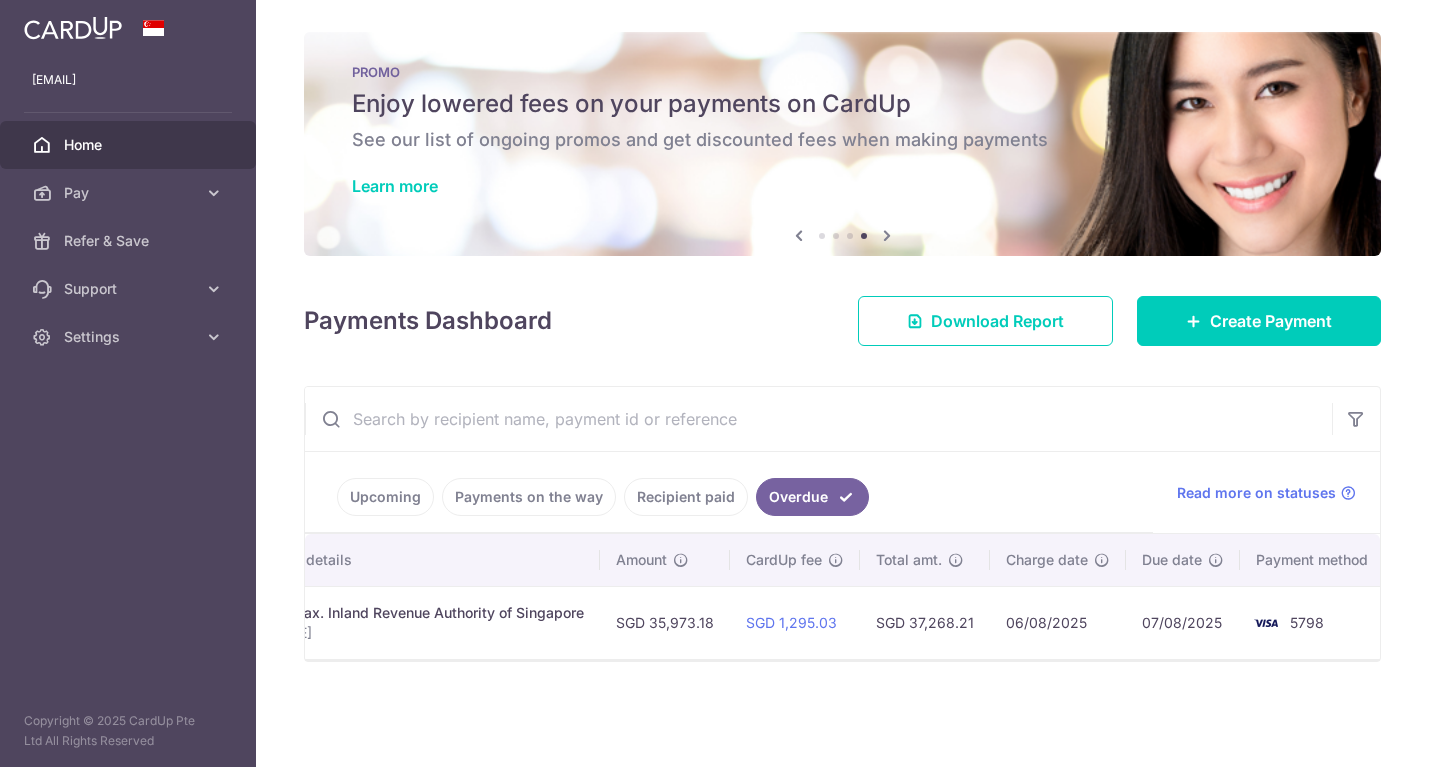 scroll, scrollTop: 0, scrollLeft: 0, axis: both 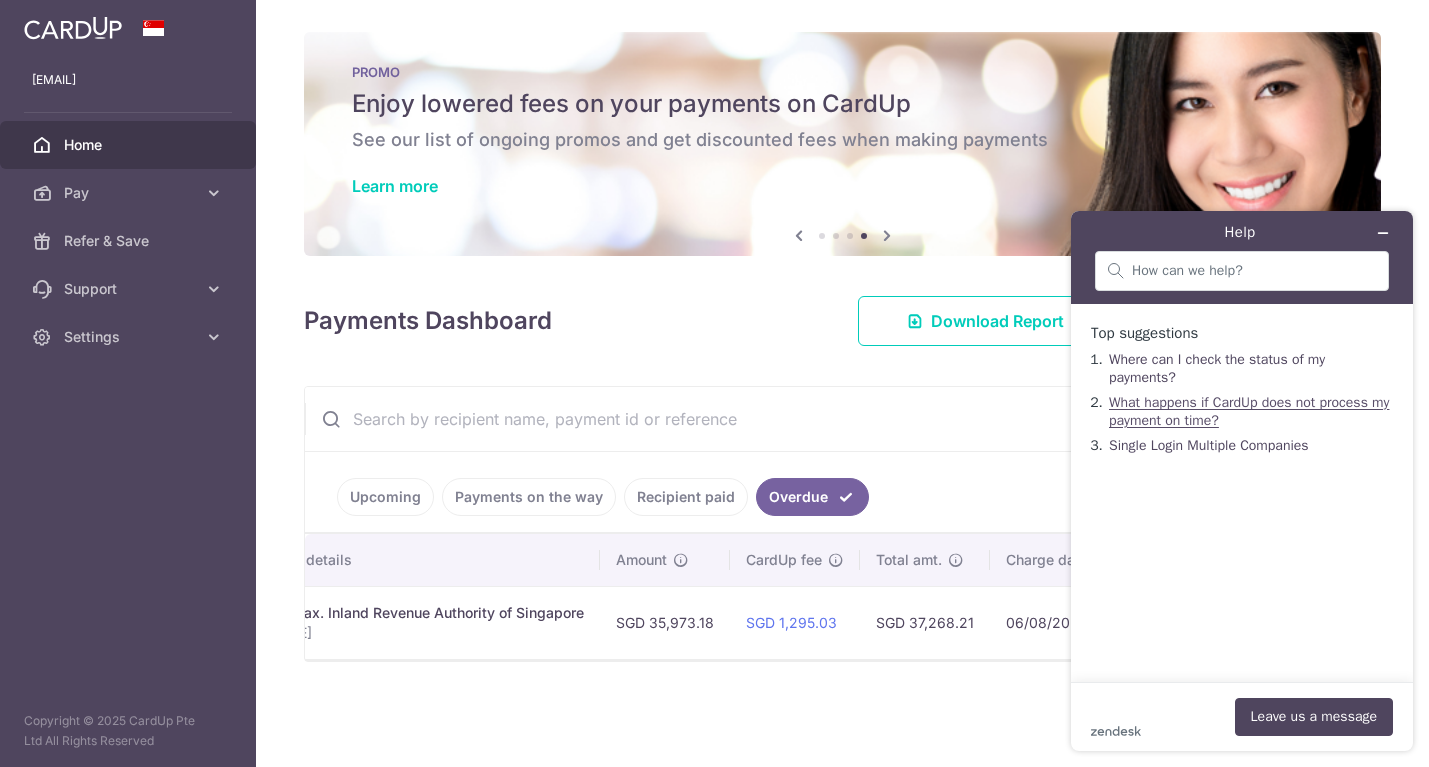click on "What happens if CardUp does not process my payment on time?" at bounding box center (1249, 411) 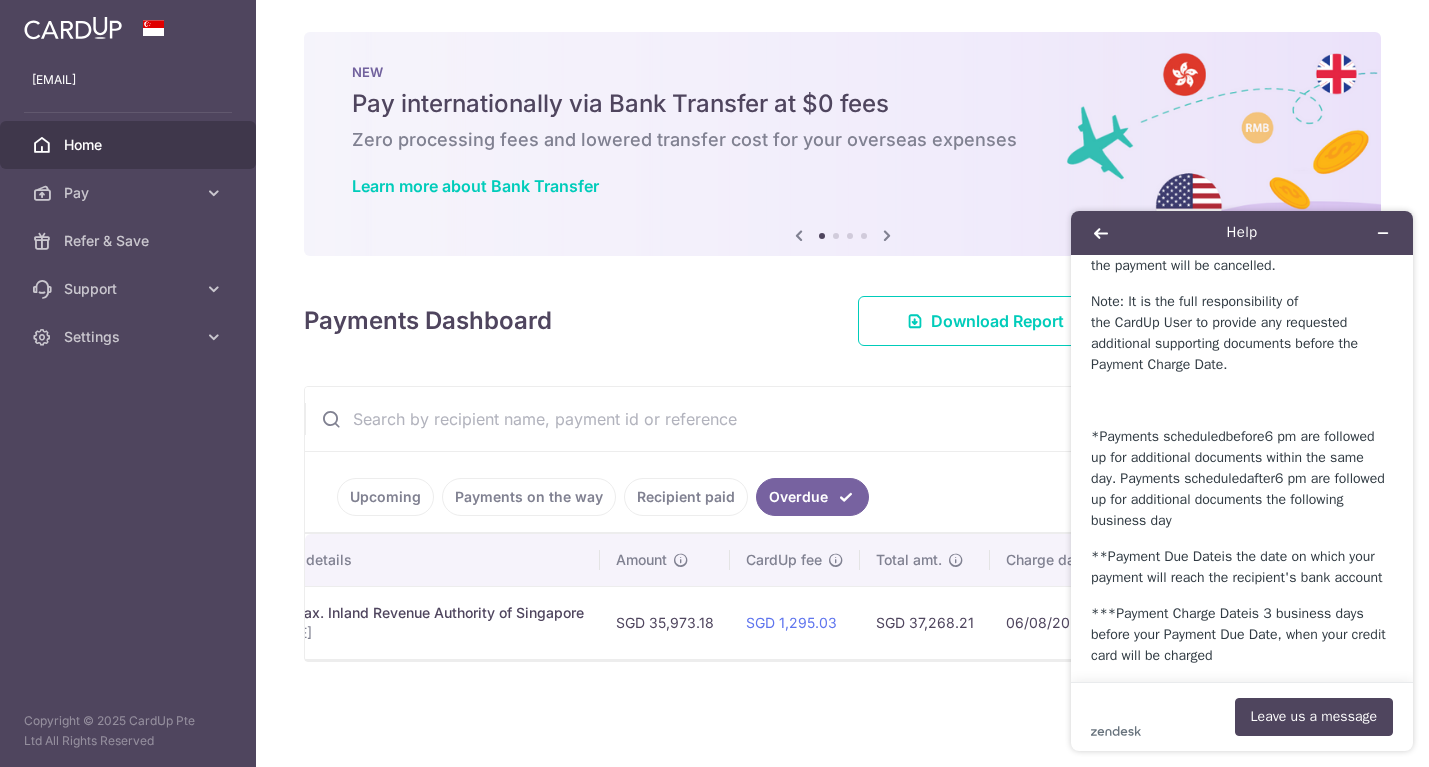 scroll, scrollTop: 1686, scrollLeft: 0, axis: vertical 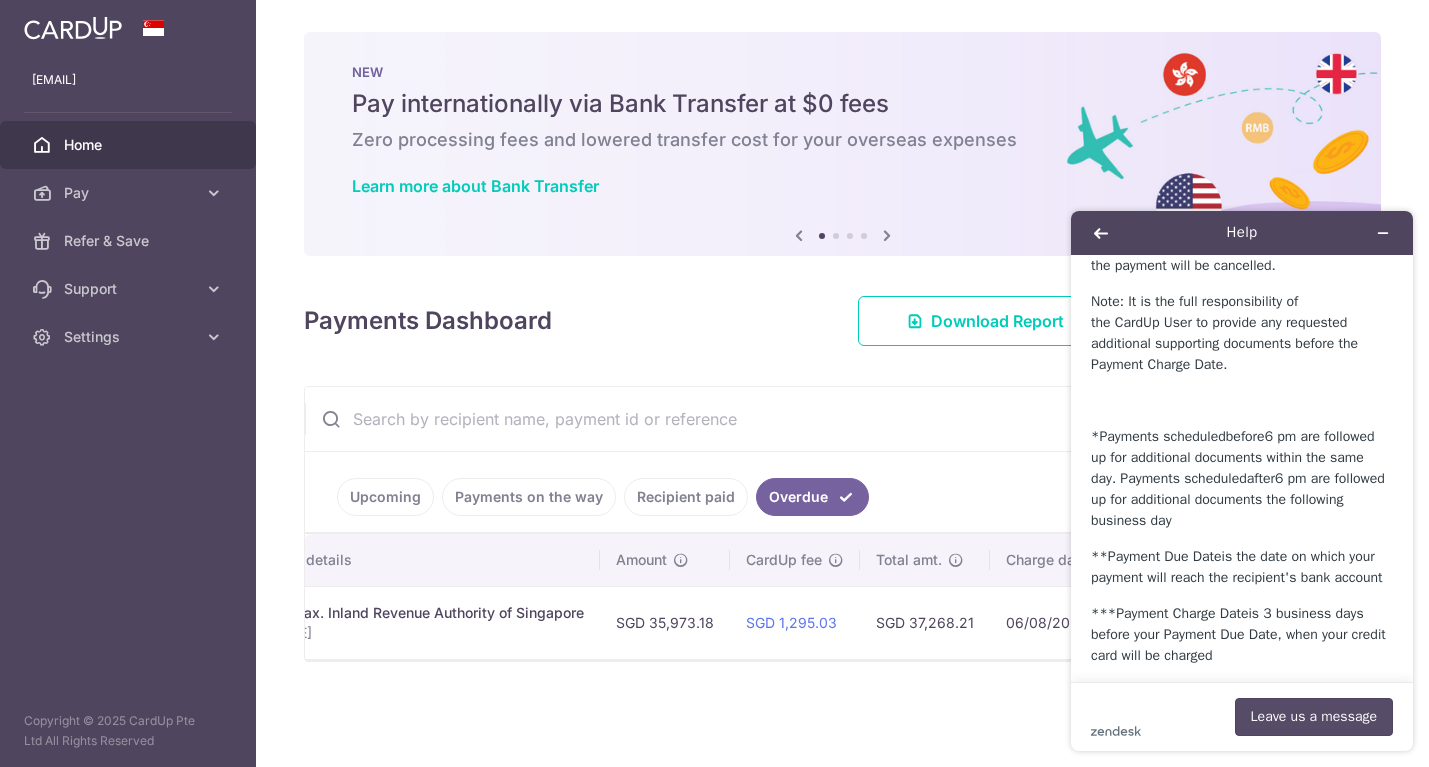 click on "Leave us a message" at bounding box center (1314, 717) 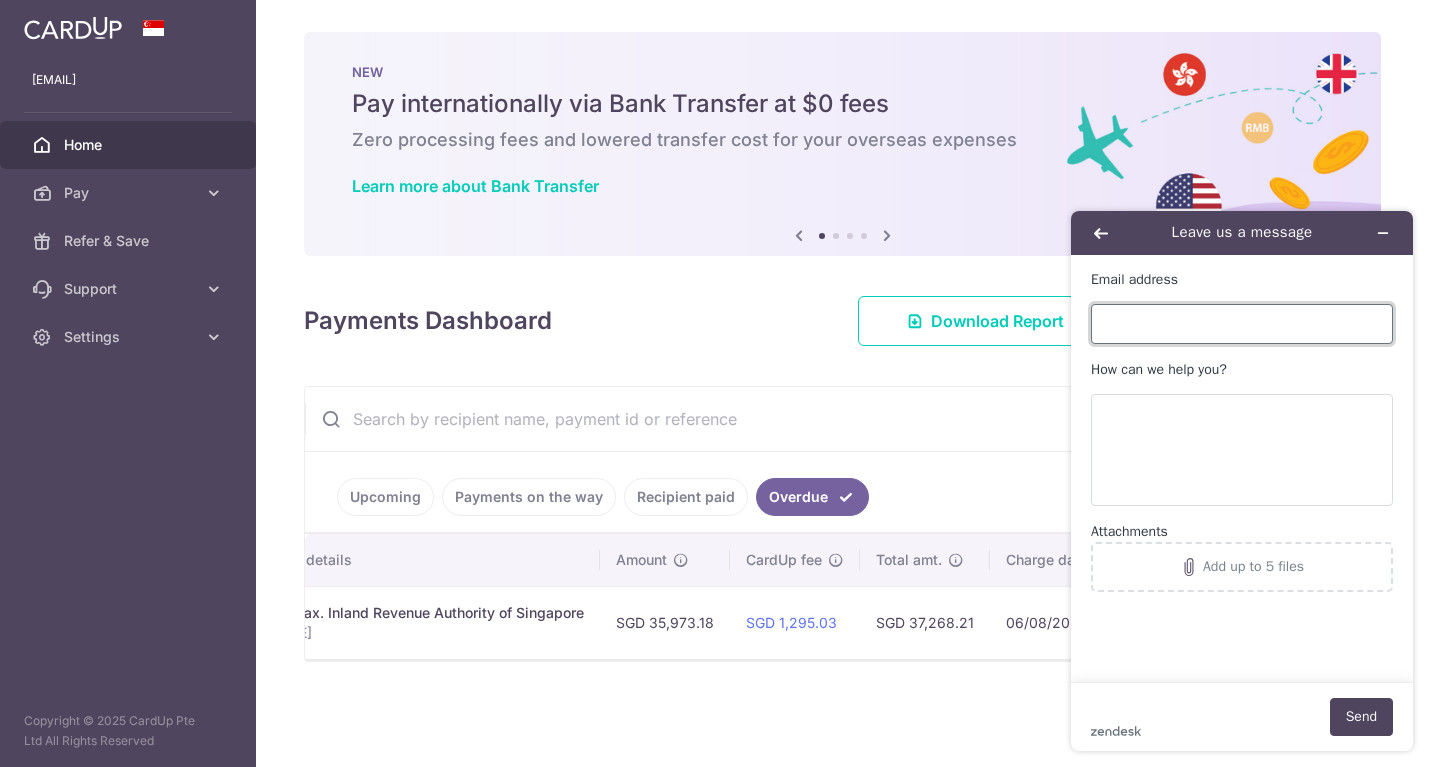 click on "Email address" at bounding box center (1242, 324) 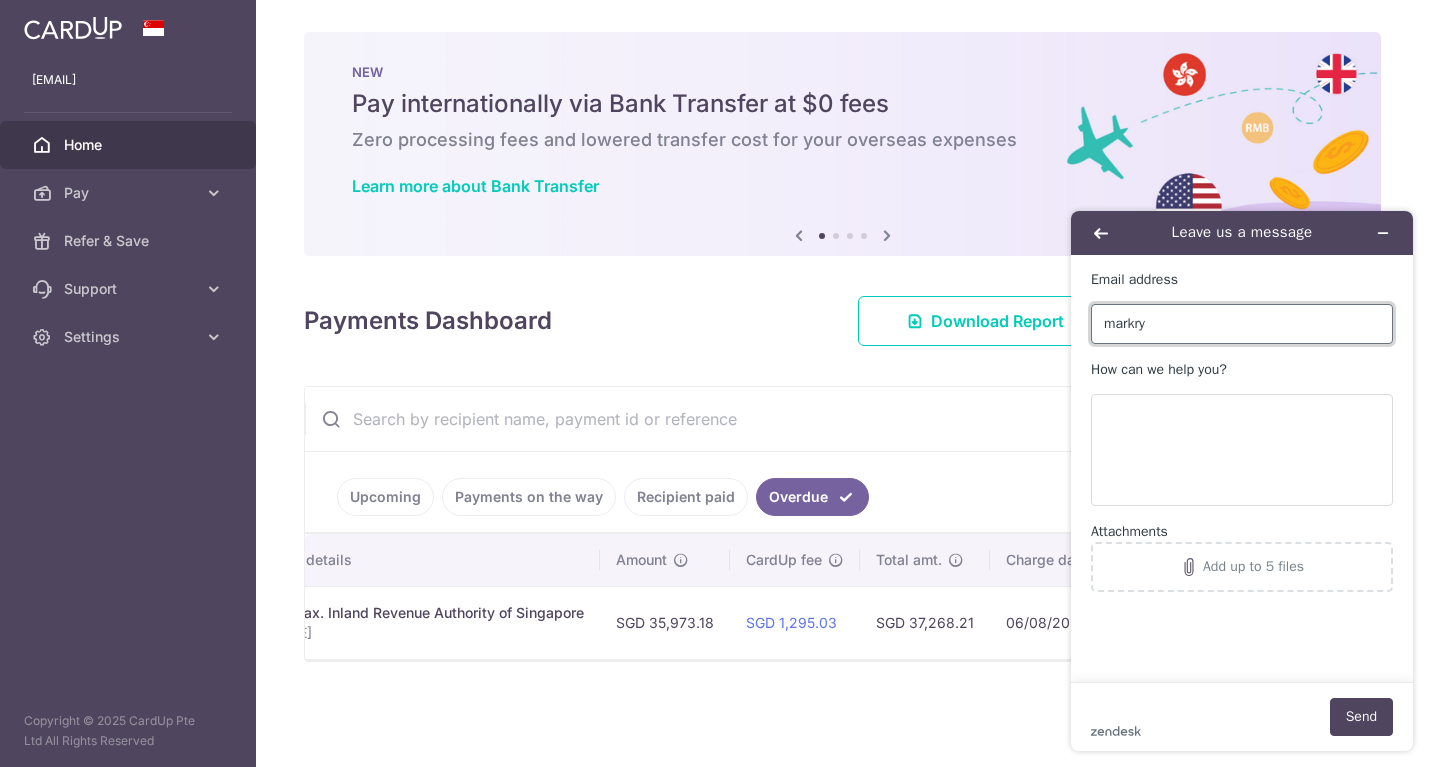 type on "[EMAIL]" 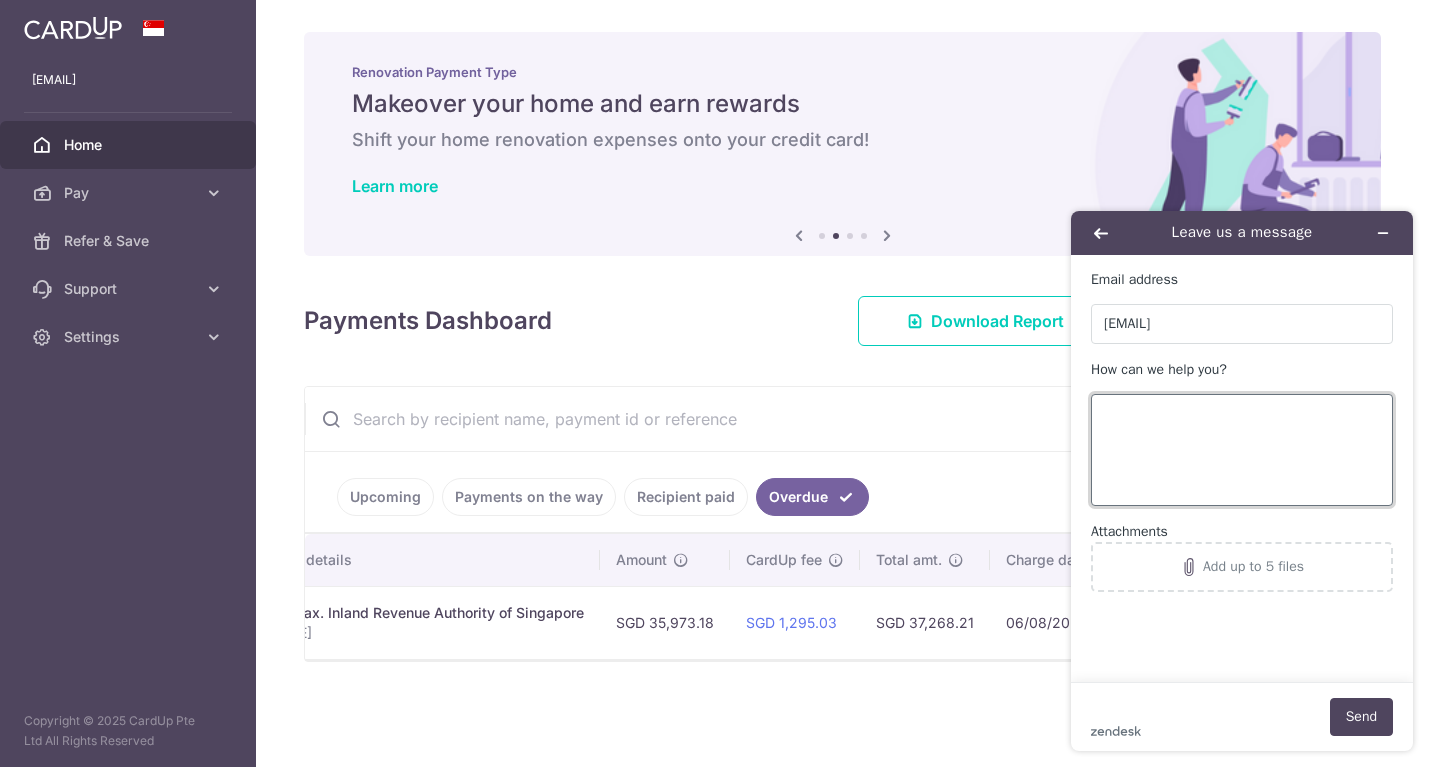 click on "How can we help you?" at bounding box center (1242, 450) 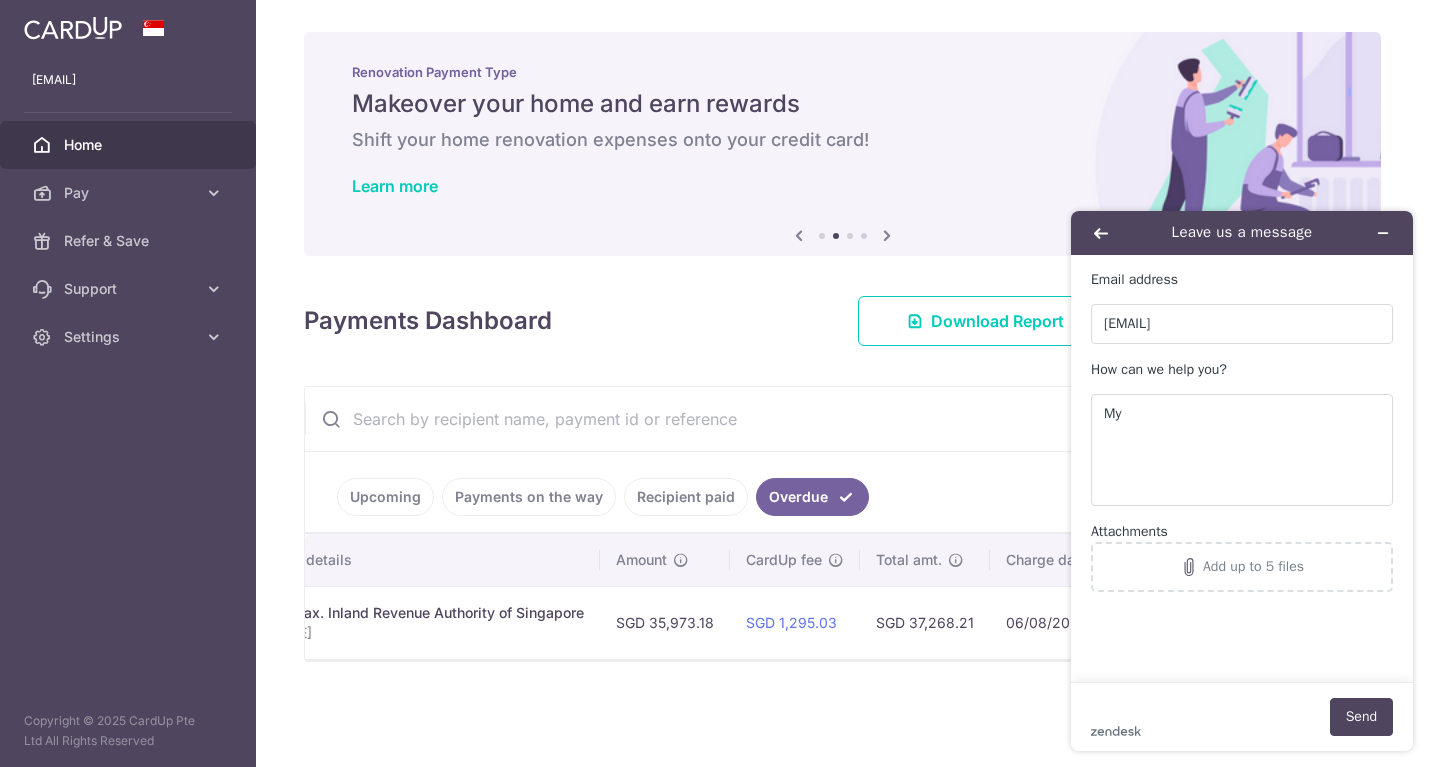 click on "Income Tax. Inland Revenue Authority of Singapore" at bounding box center [414, 613] 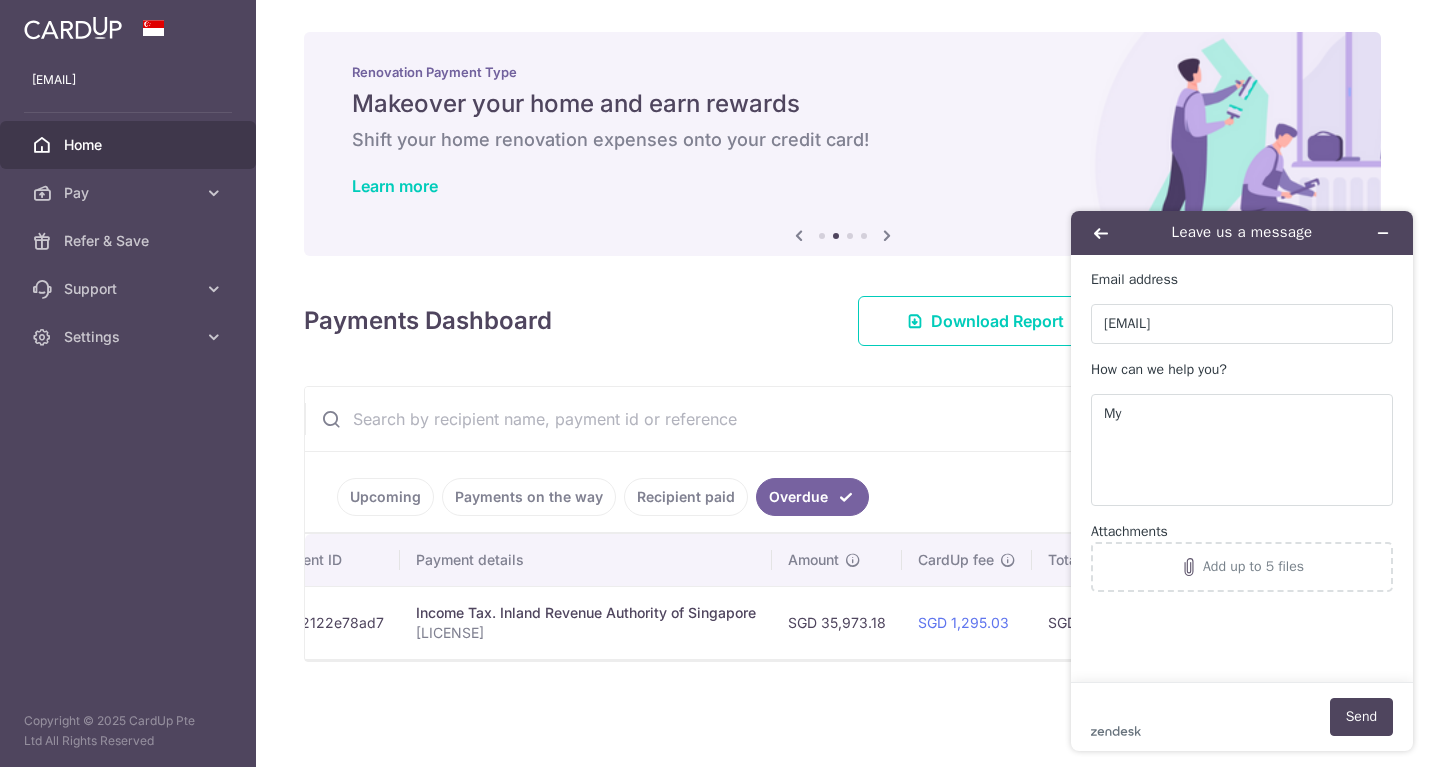 scroll, scrollTop: 0, scrollLeft: 0, axis: both 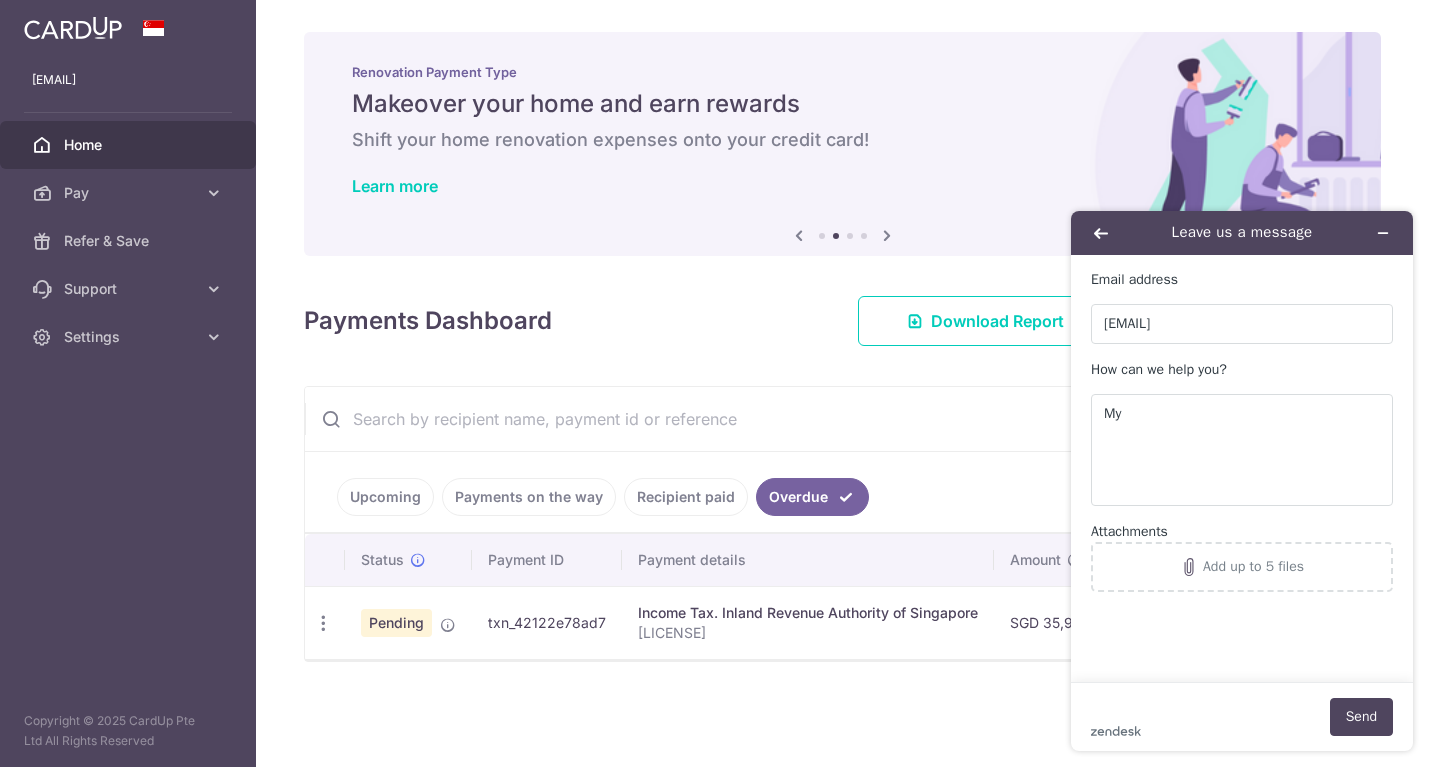click on "txn_42122e78ad7" at bounding box center (547, 622) 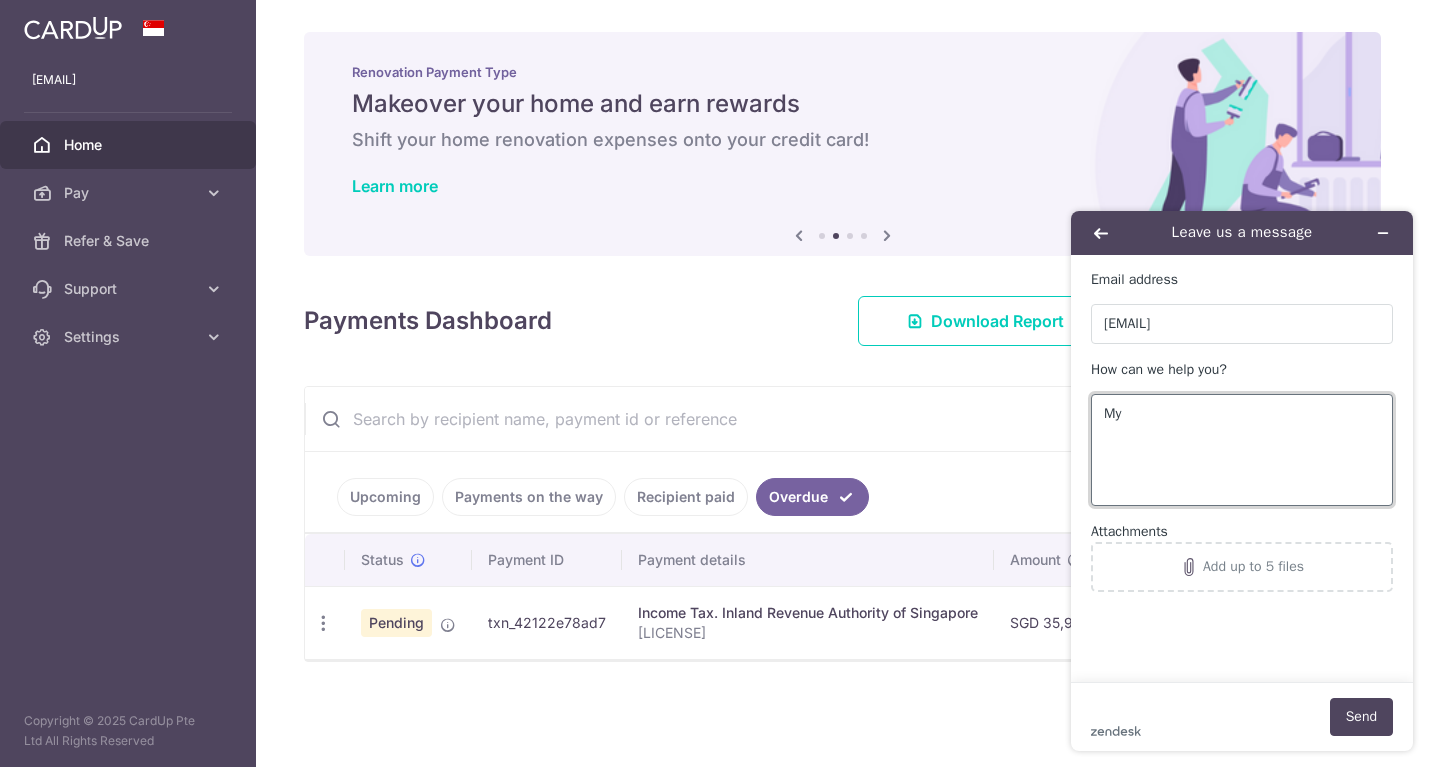 click on "My" at bounding box center (1242, 450) 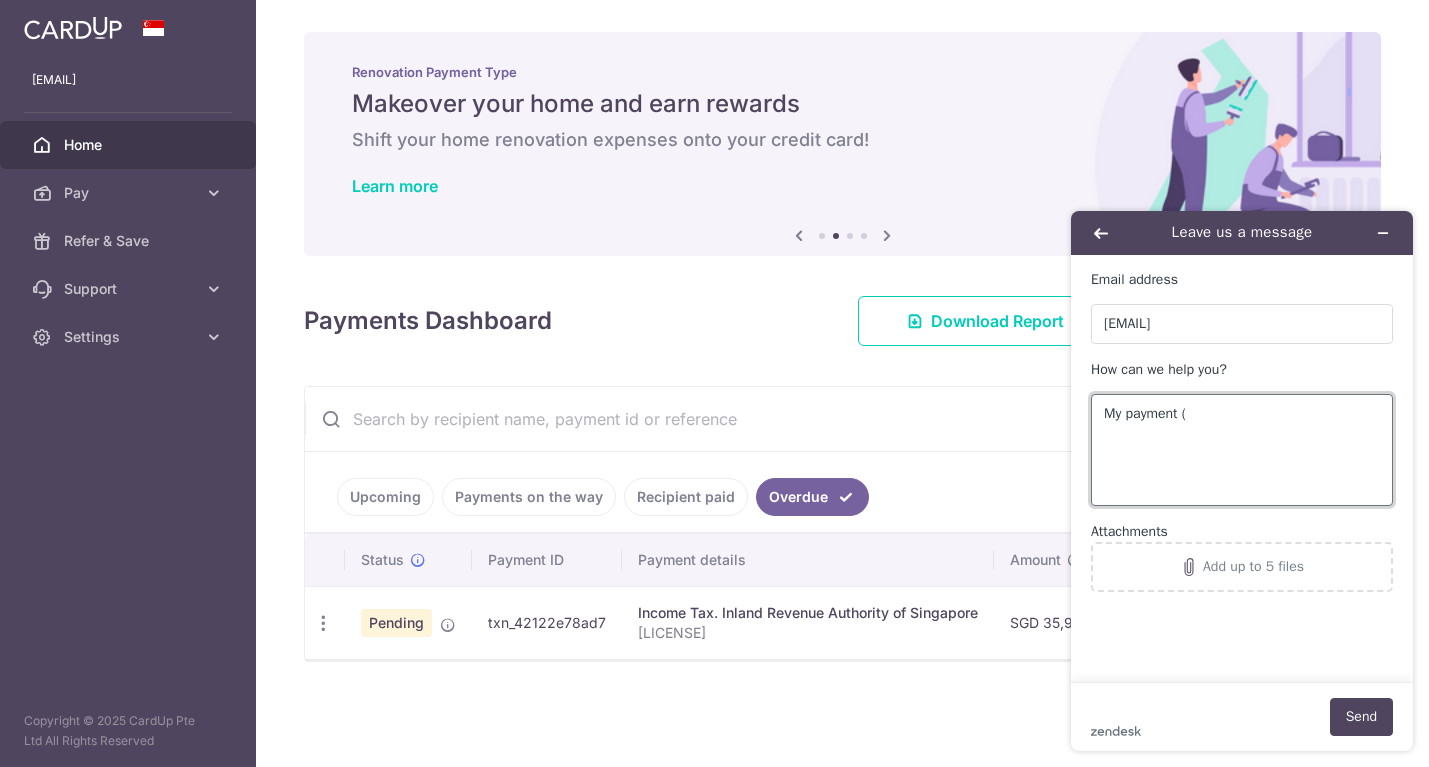 paste on "txn_42122e78ad7" 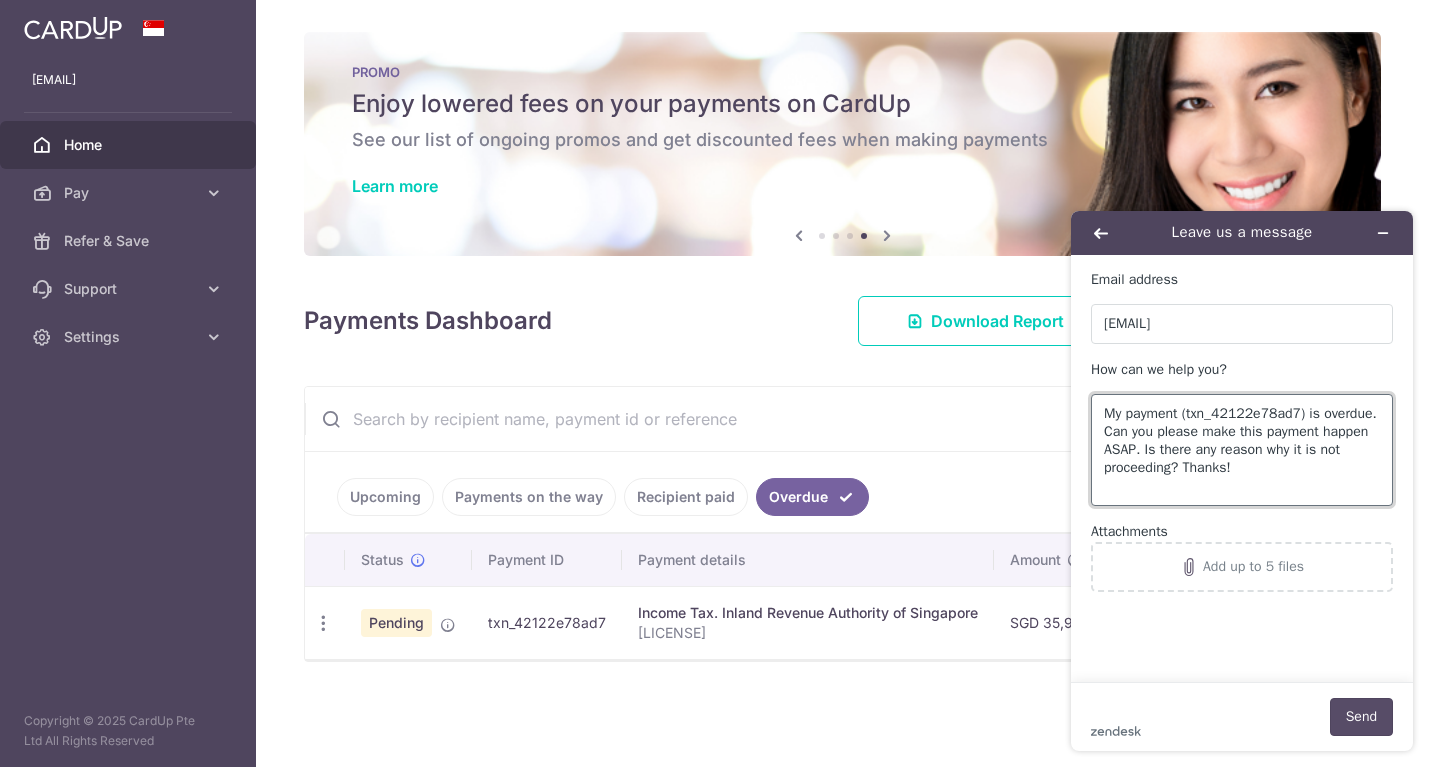 type on "My payment (txn_42122e78ad7) is overdue. Can you please make this payment happen ASAP. Is there any reason why it is not proceeding? Thanks!" 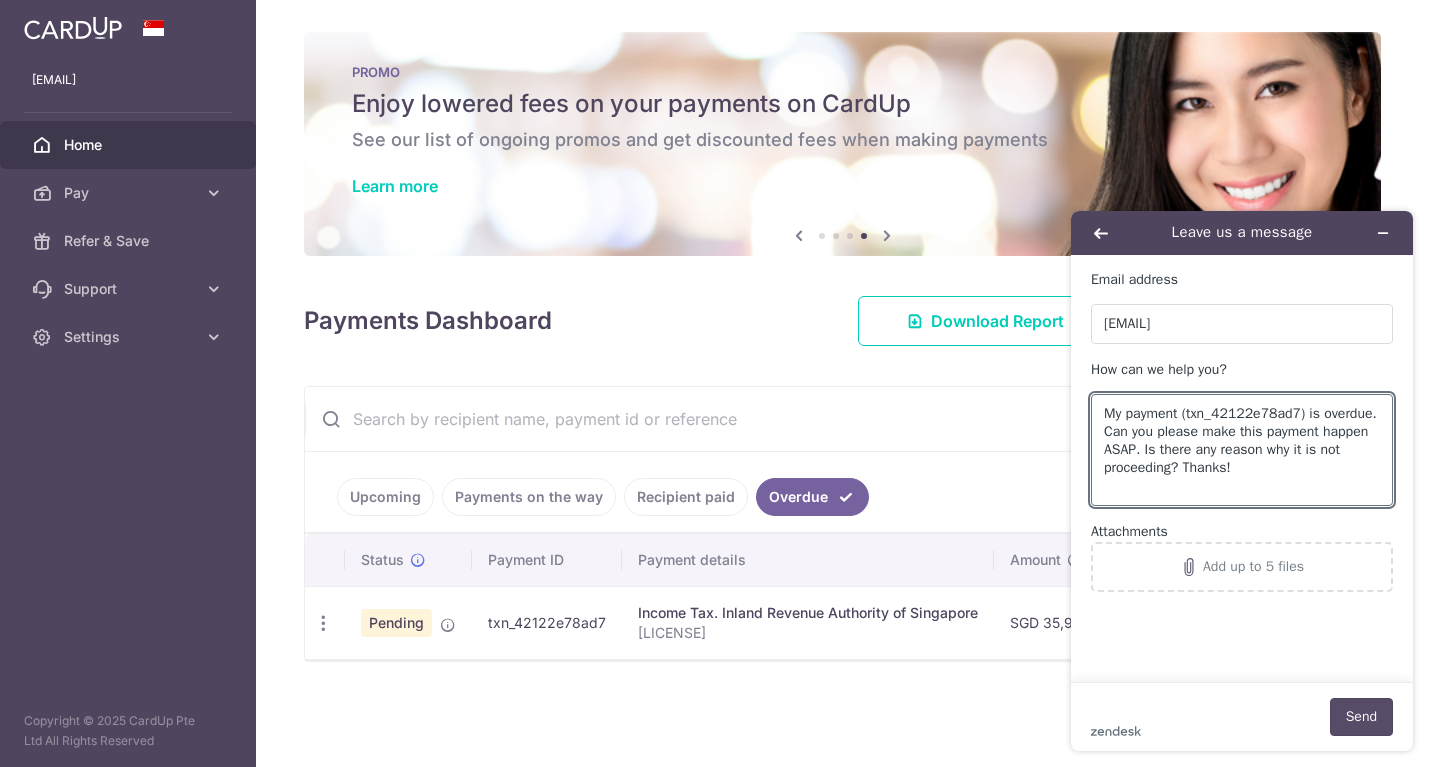 click on "Send" at bounding box center (1361, 717) 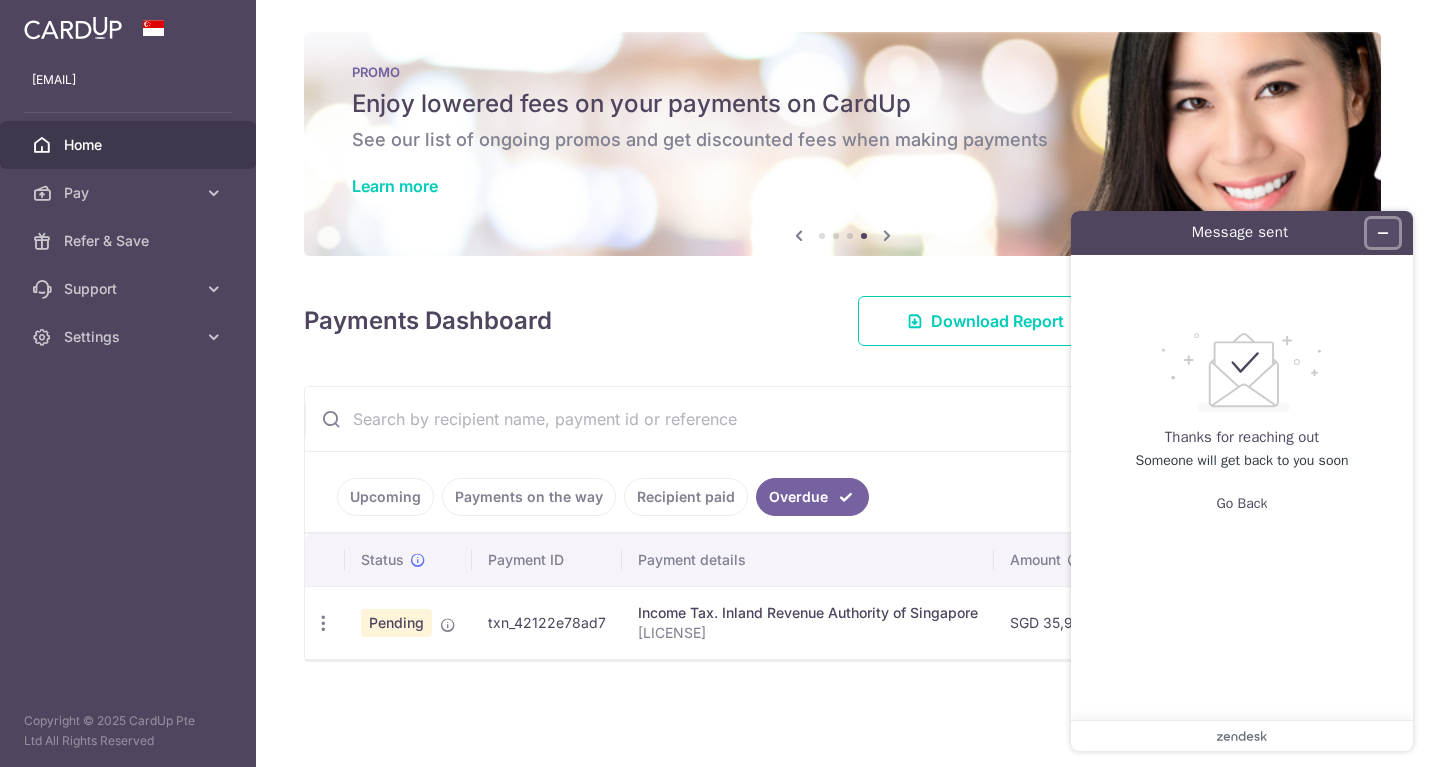 click at bounding box center (1383, 233) 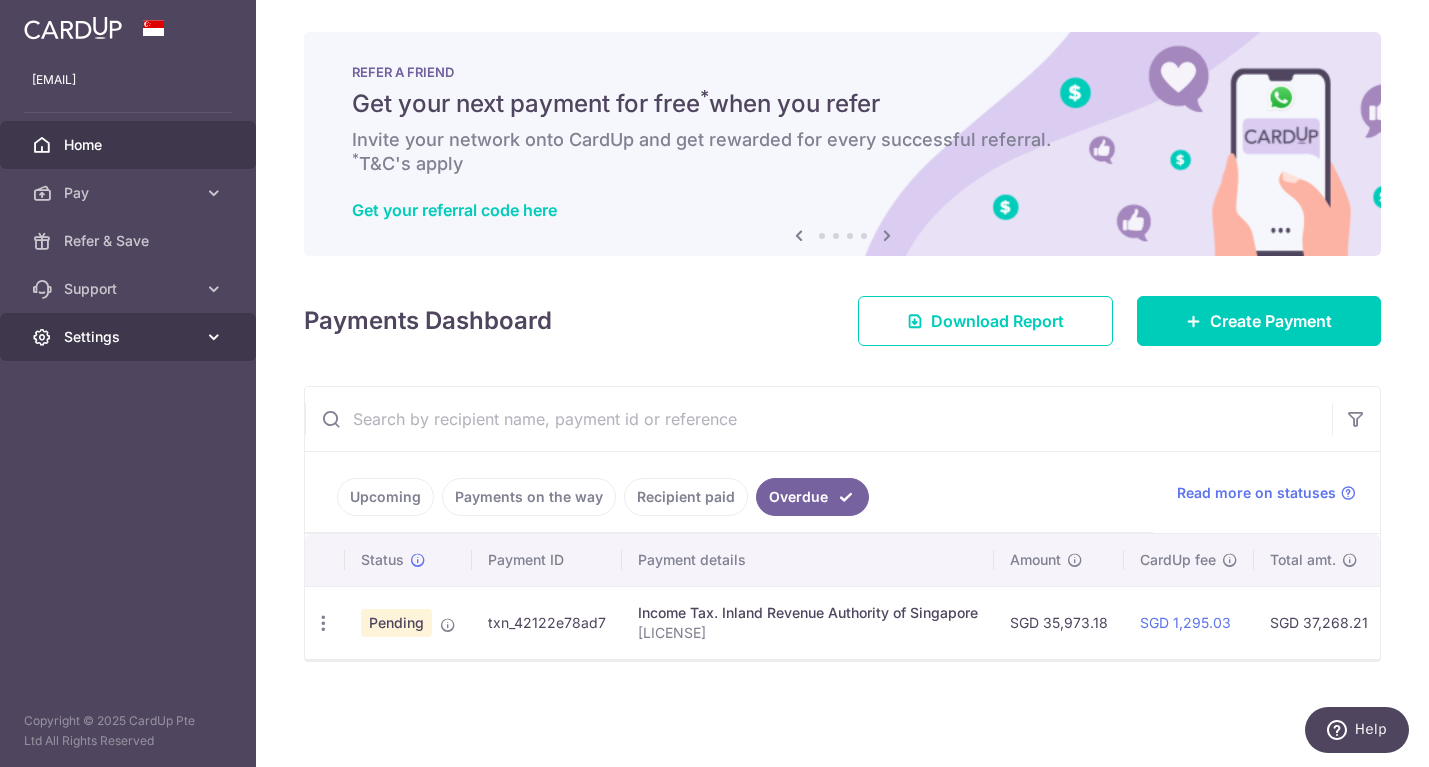 click on "Settings" at bounding box center (128, 337) 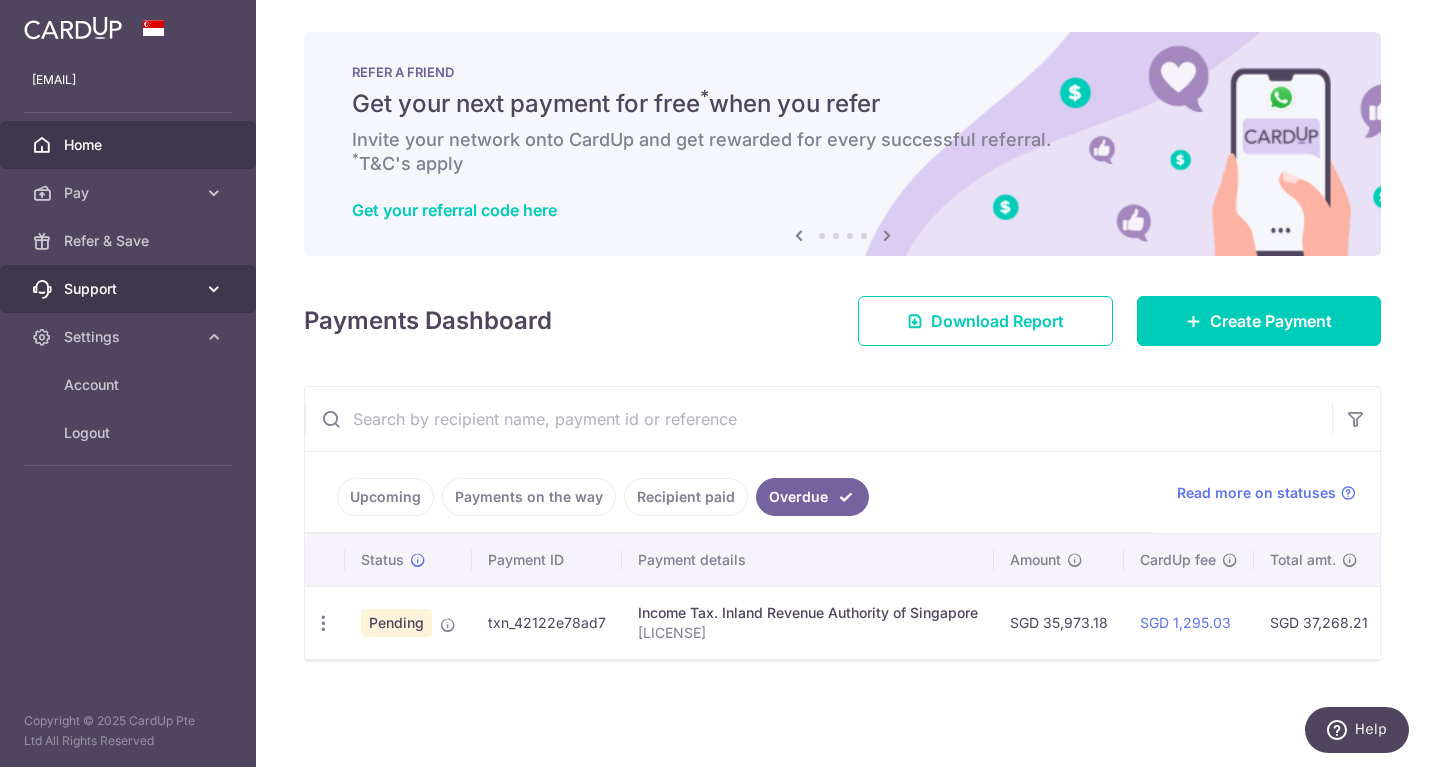 click on "Support" at bounding box center [130, 289] 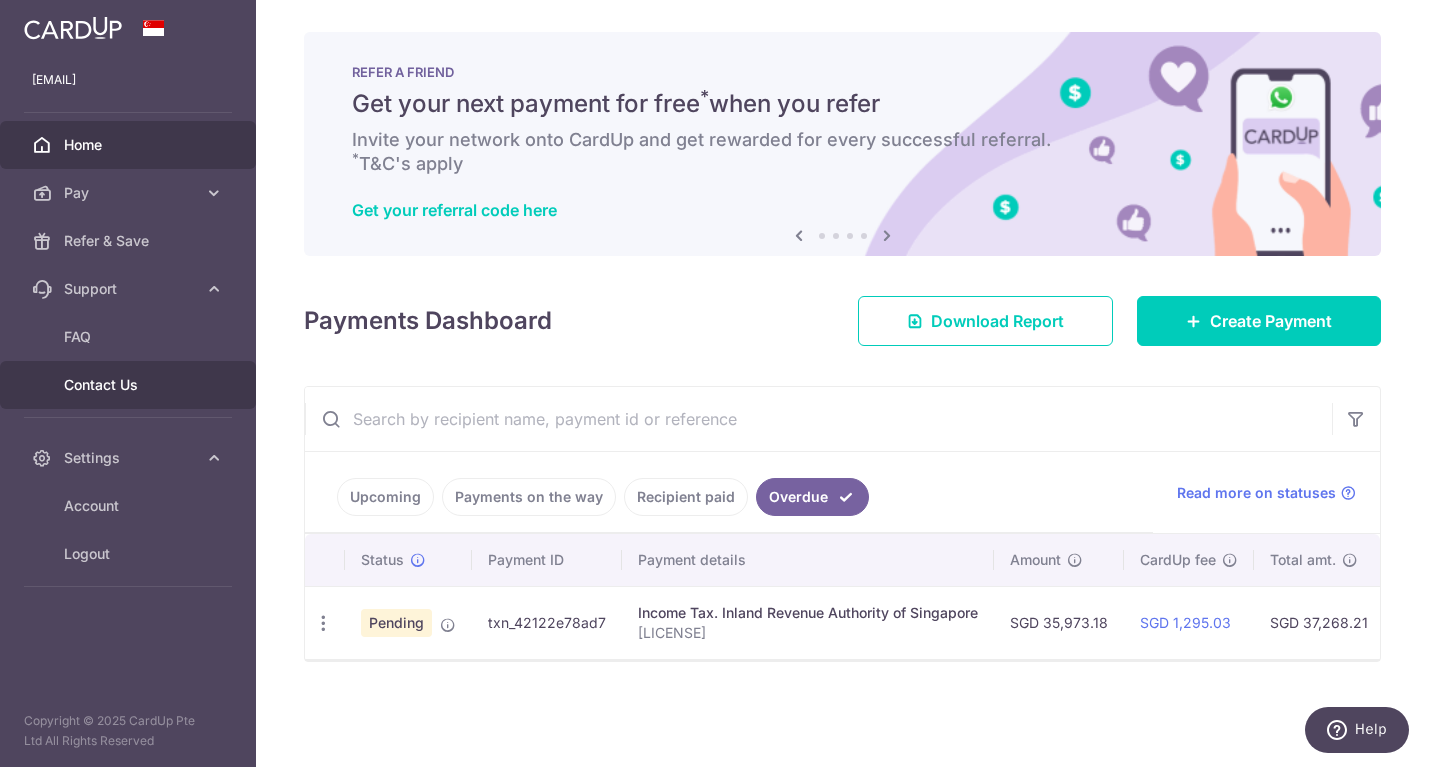 click on "Contact Us" at bounding box center (130, 385) 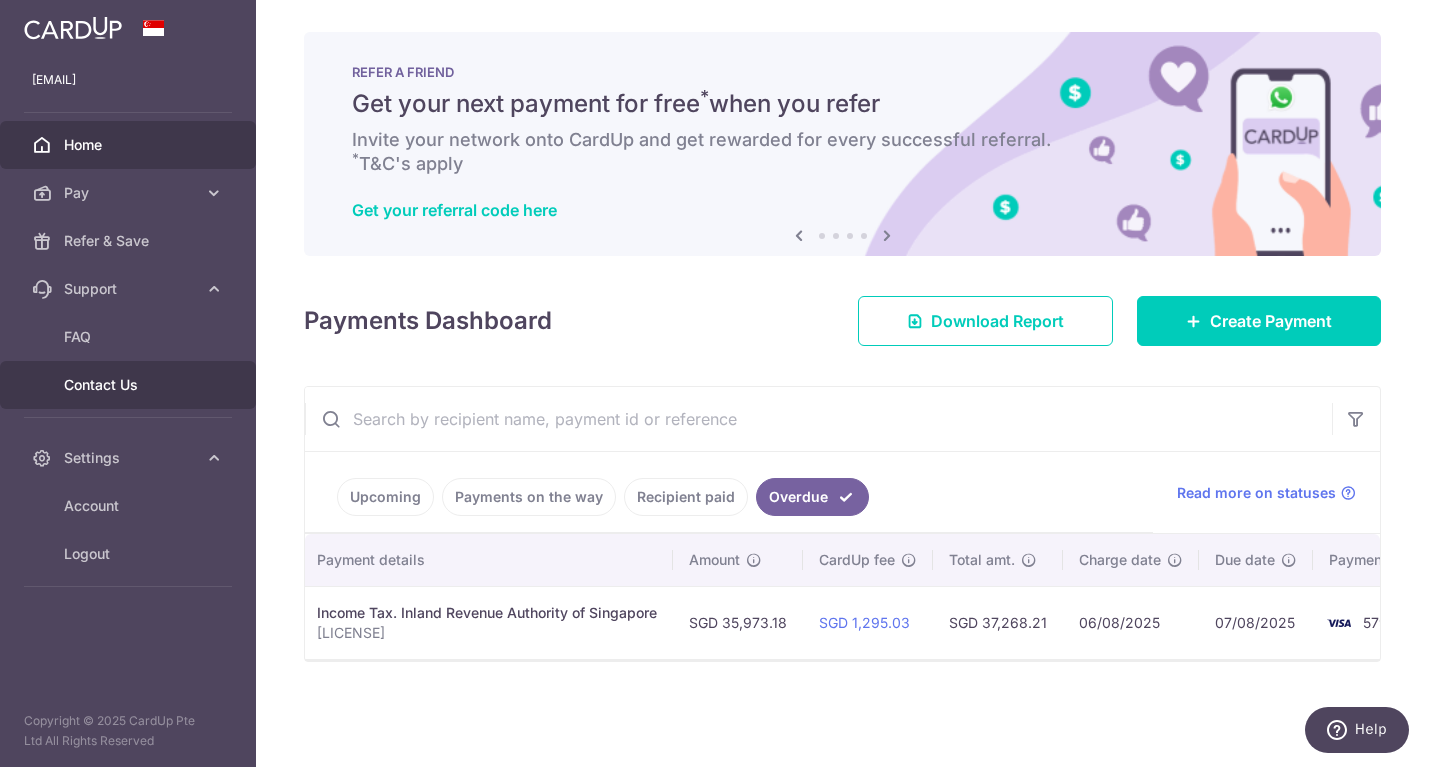 scroll, scrollTop: 0, scrollLeft: 394, axis: horizontal 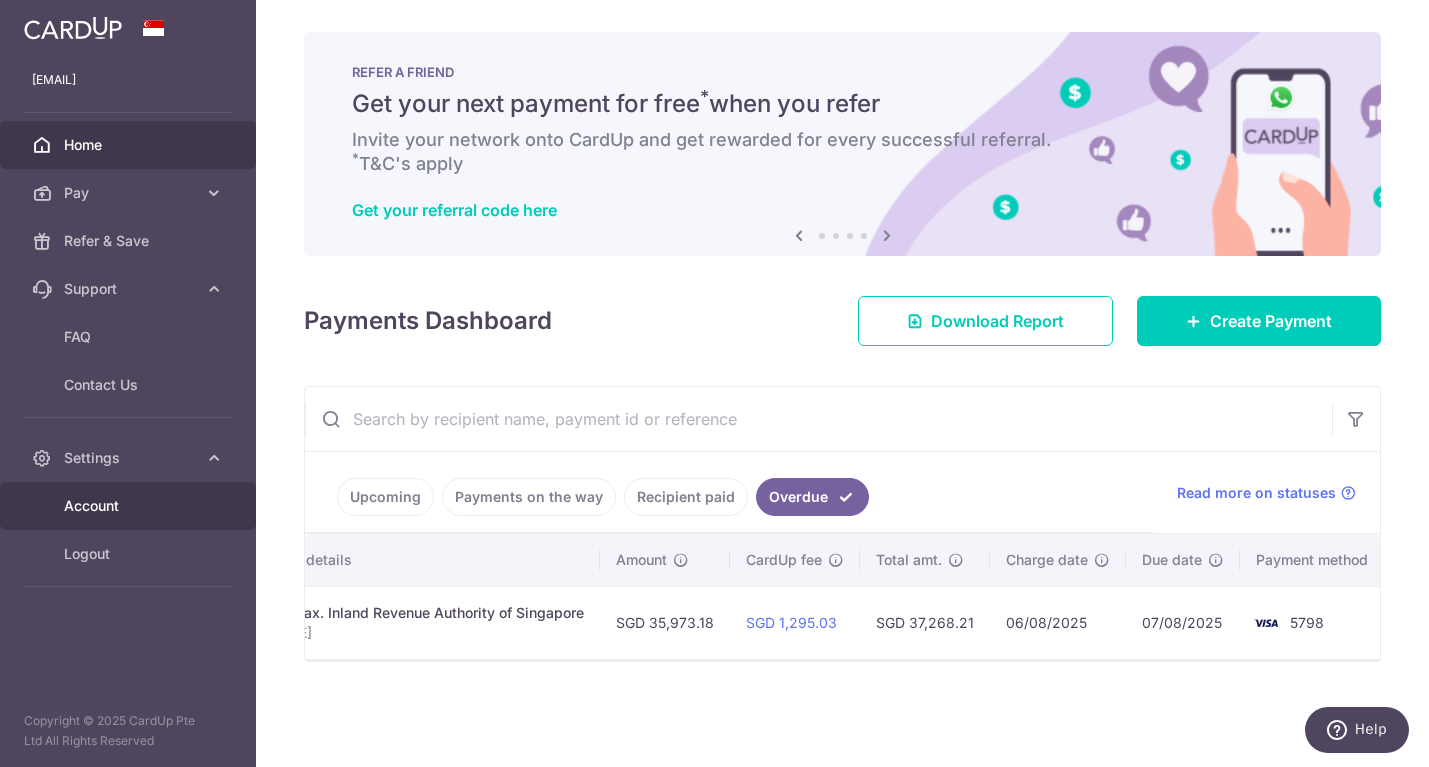 click on "Account" at bounding box center [128, 506] 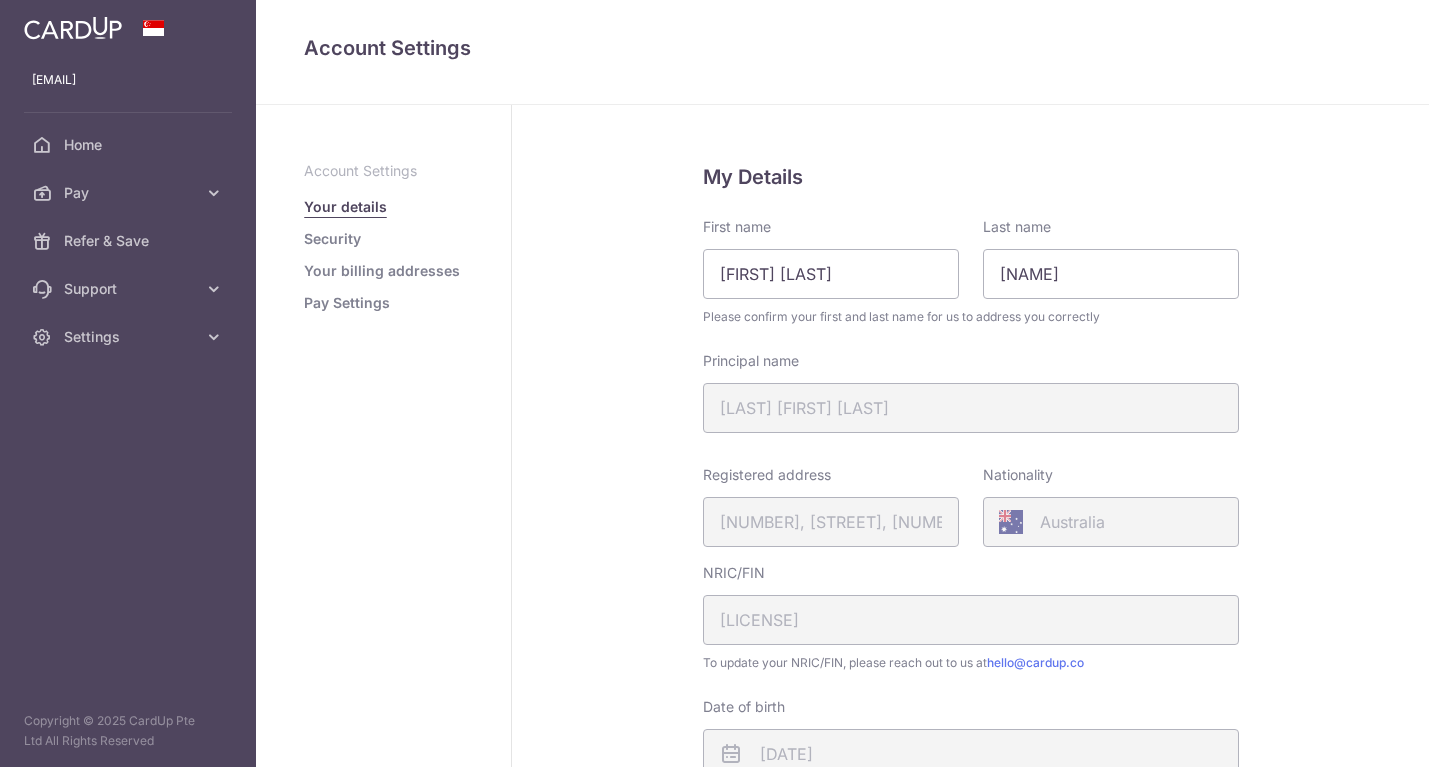 scroll, scrollTop: 0, scrollLeft: 0, axis: both 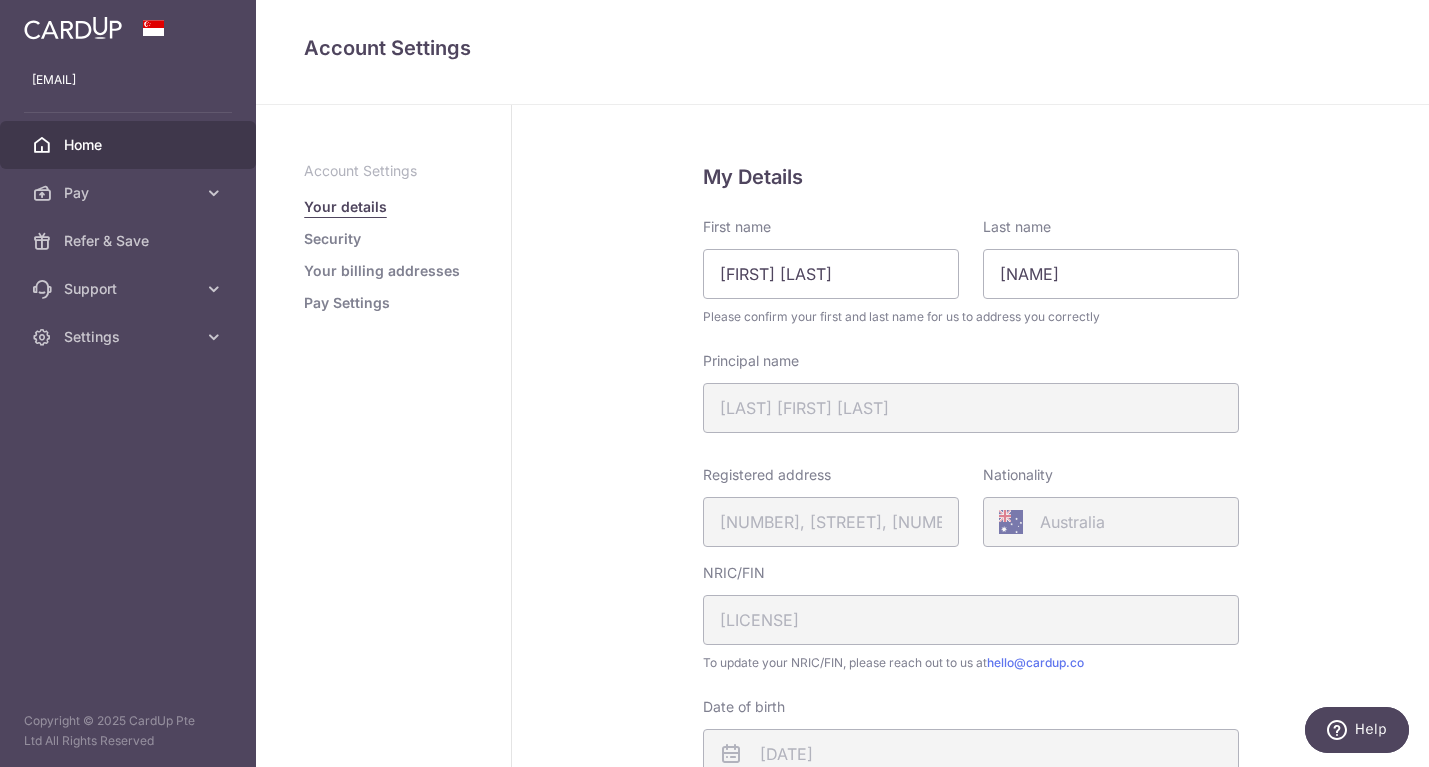 click on "Home" at bounding box center [130, 145] 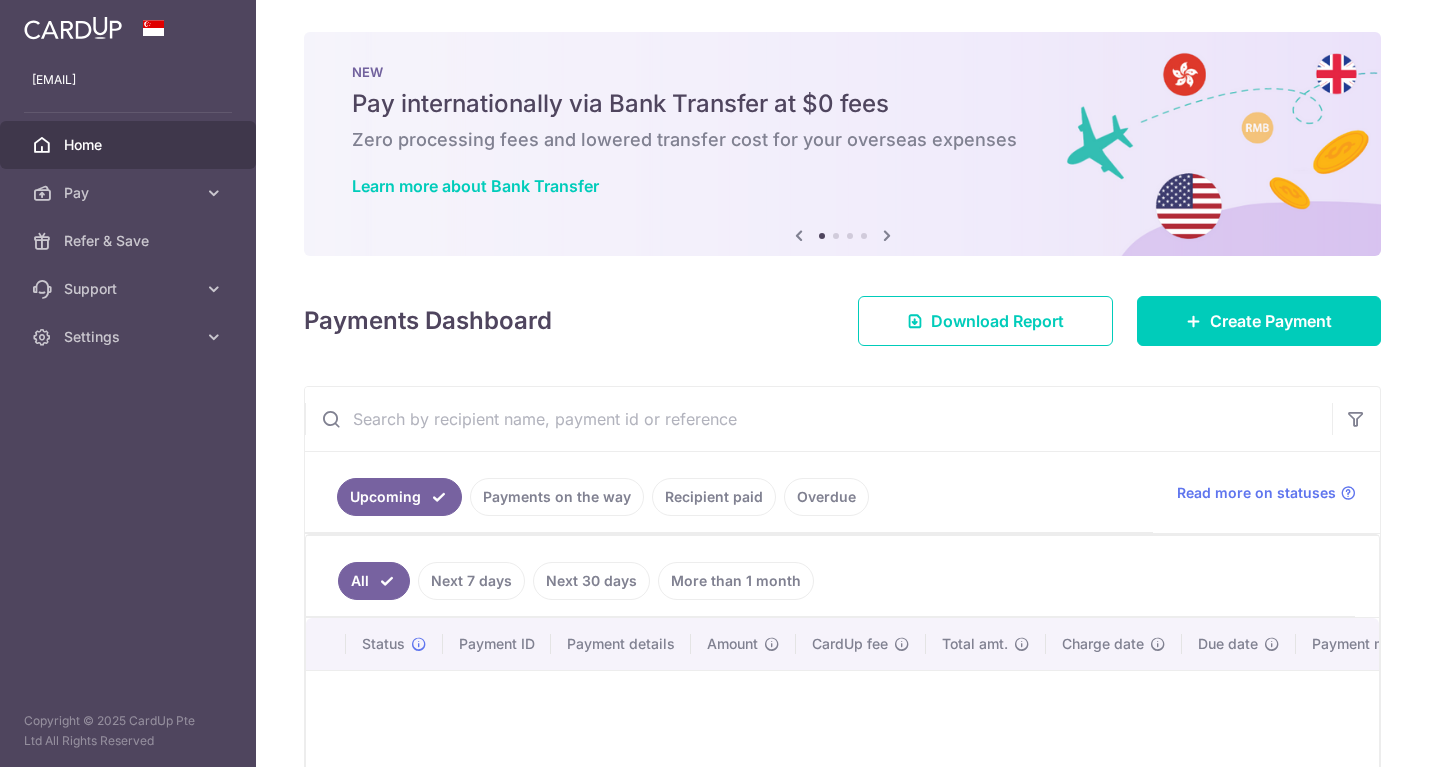 scroll, scrollTop: 0, scrollLeft: 0, axis: both 